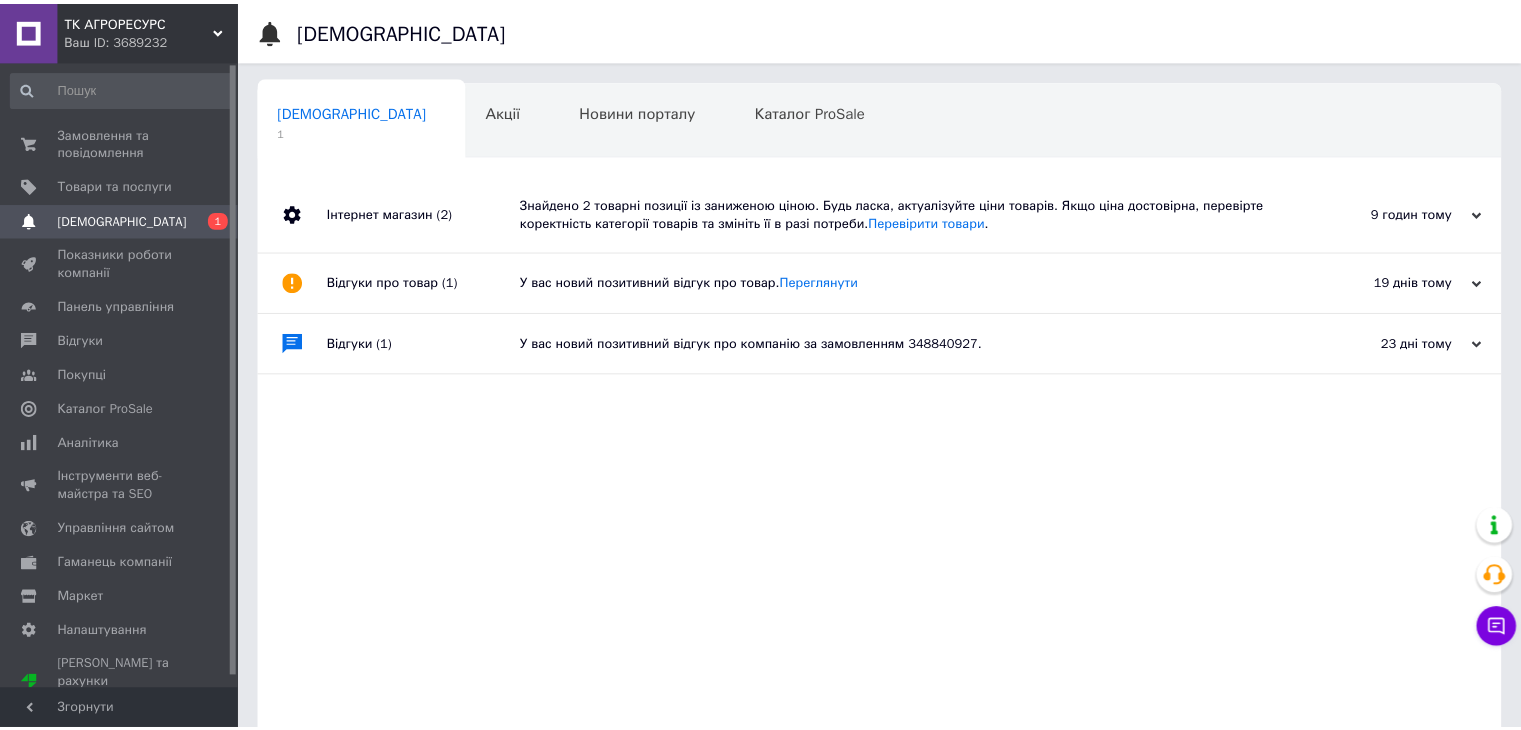 scroll, scrollTop: 0, scrollLeft: 0, axis: both 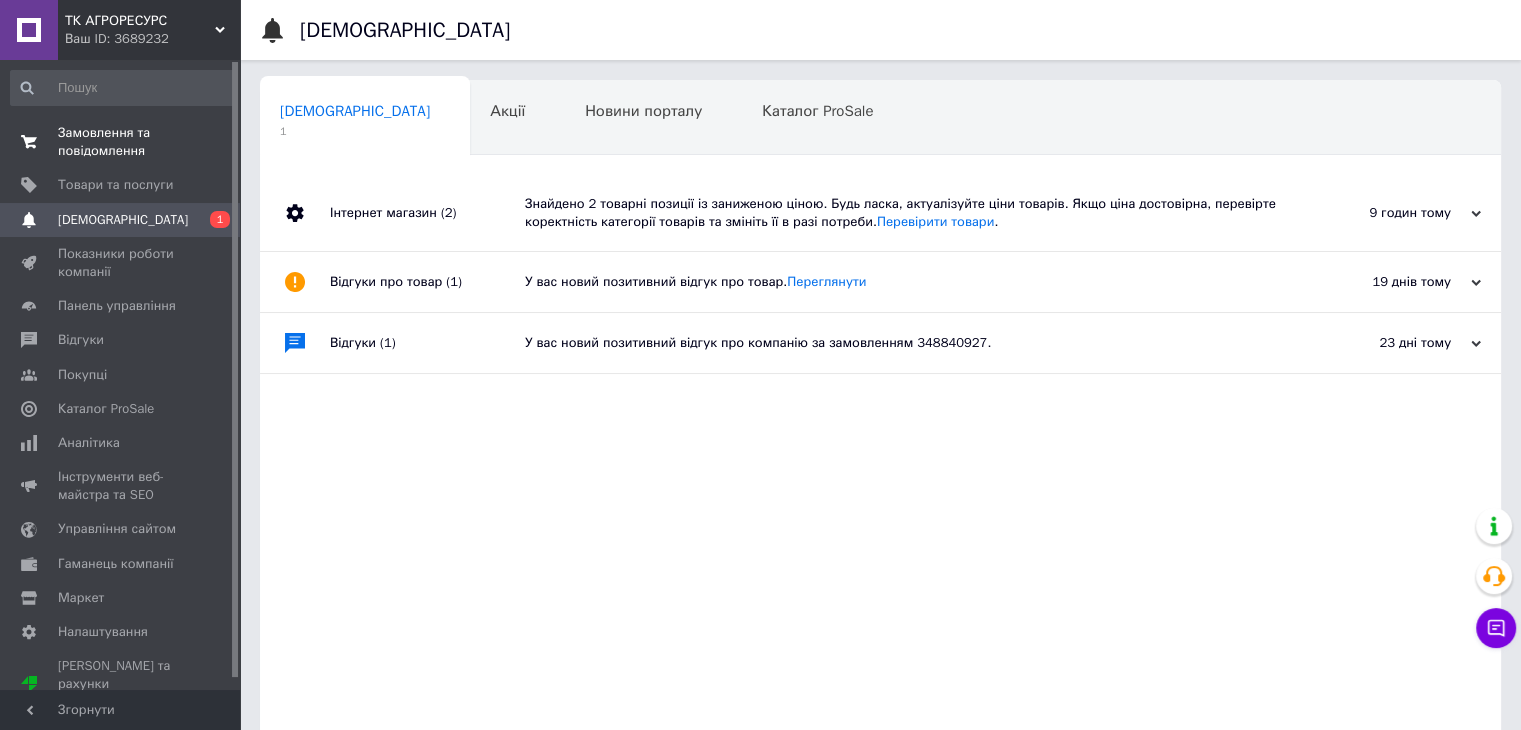 click on "Замовлення та повідомлення" at bounding box center [121, 142] 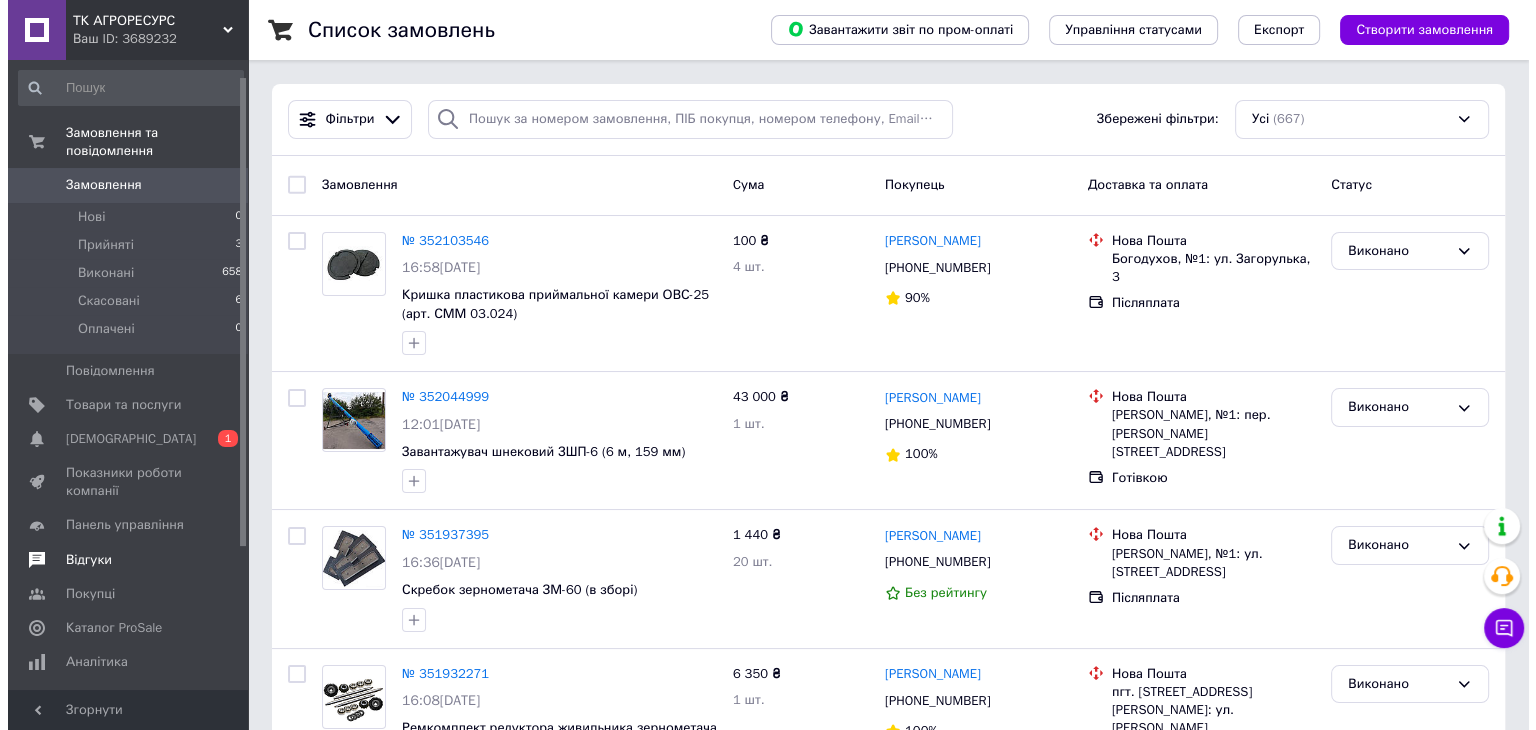 scroll, scrollTop: 200, scrollLeft: 0, axis: vertical 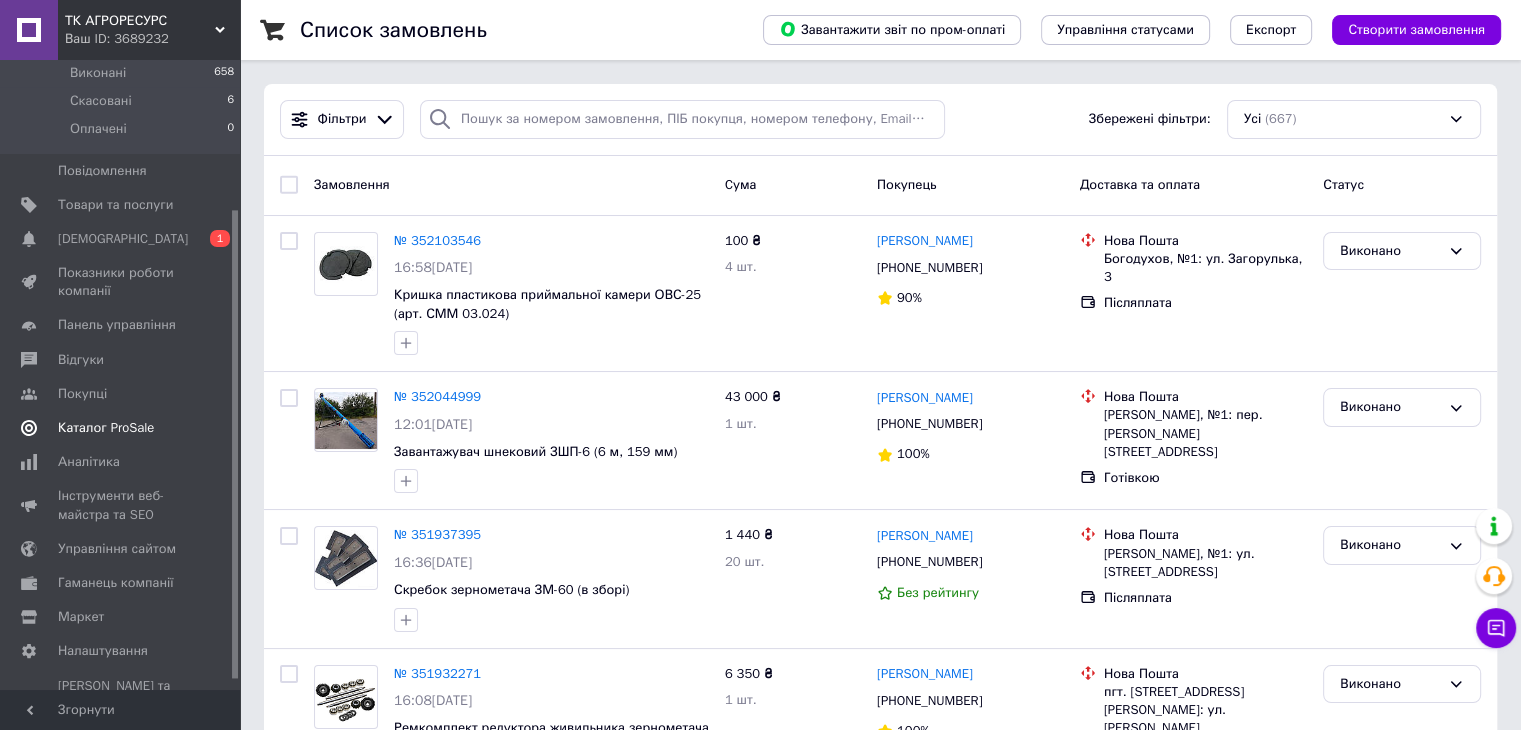 click on "Каталог ProSale" at bounding box center (106, 428) 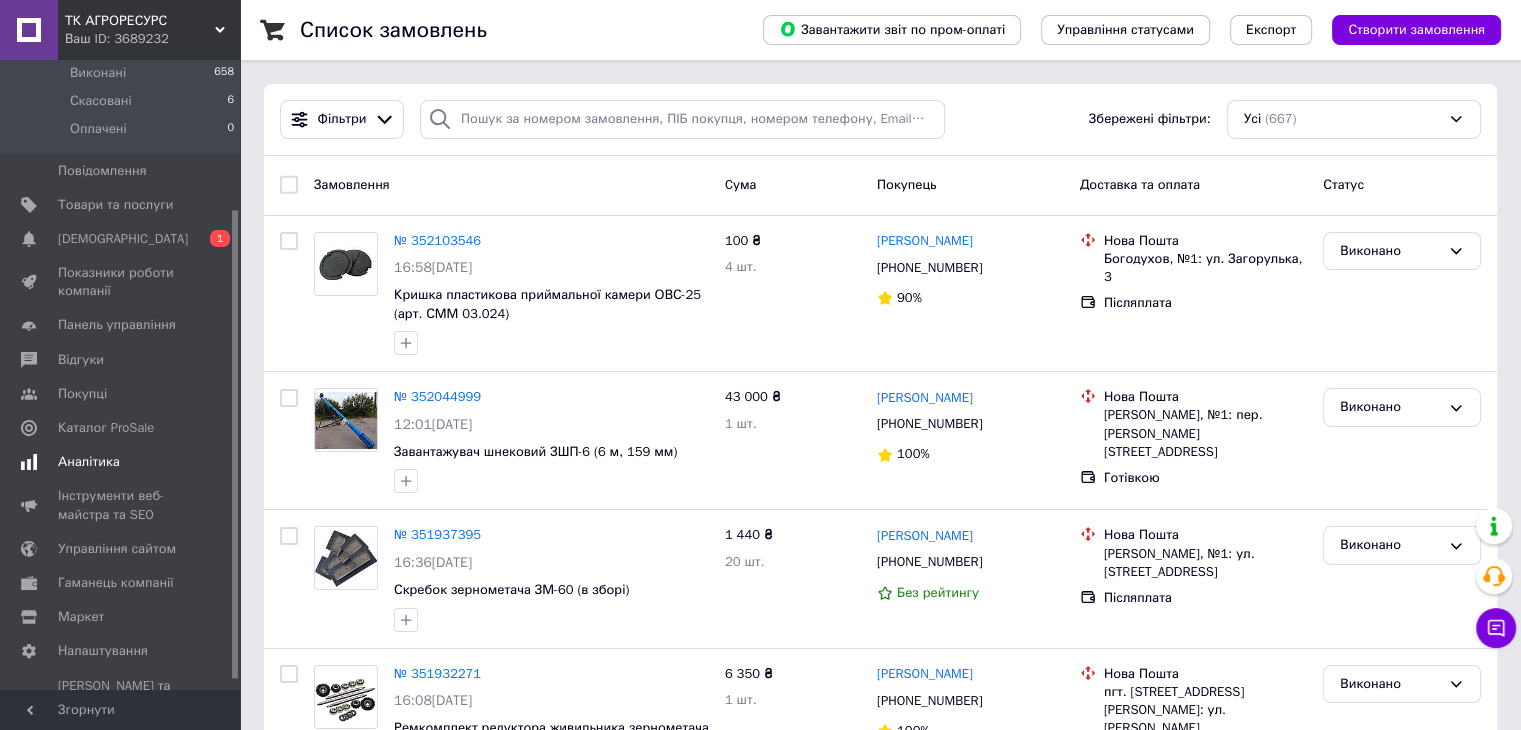 scroll, scrollTop: 98, scrollLeft: 0, axis: vertical 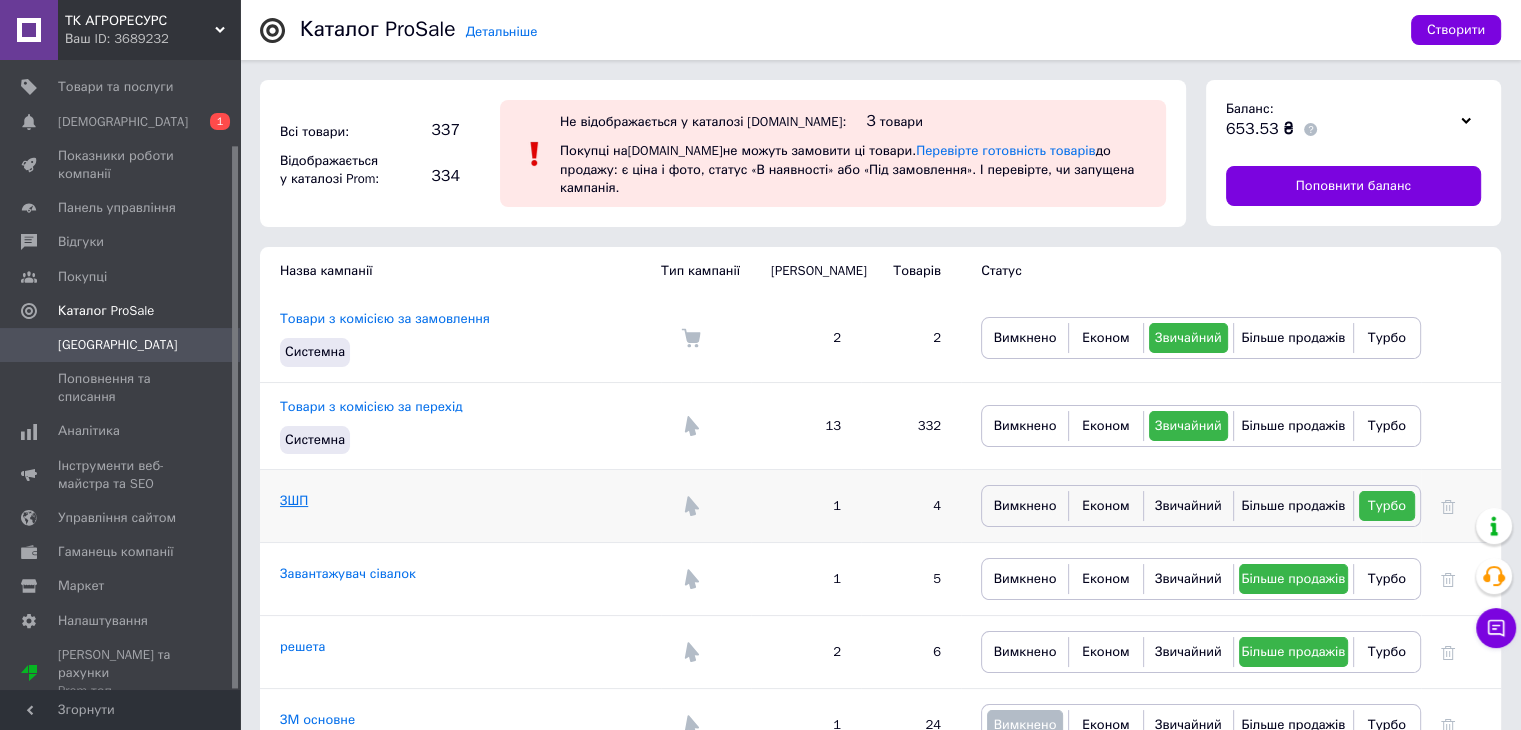 click on "ЗШП" at bounding box center [294, 500] 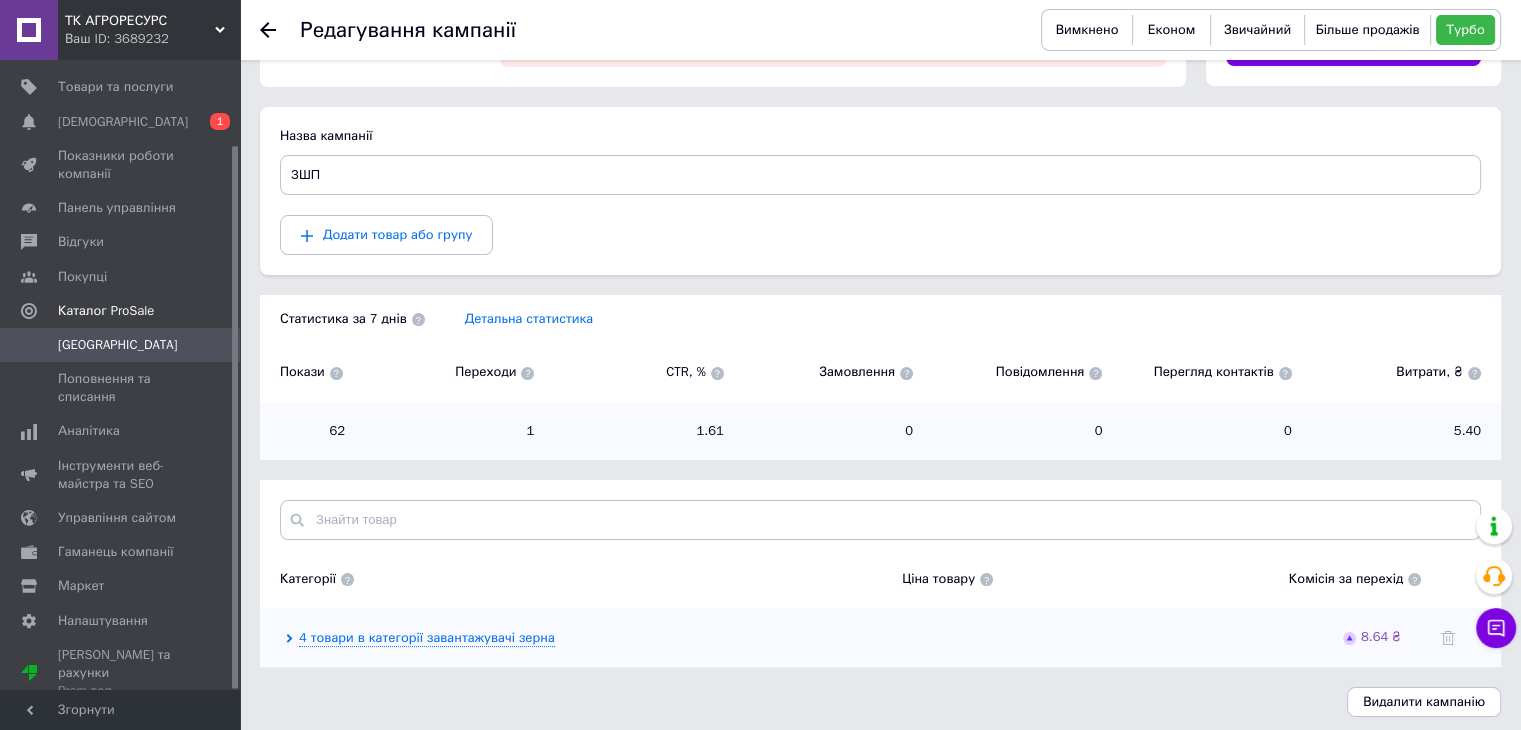 scroll, scrollTop: 146, scrollLeft: 0, axis: vertical 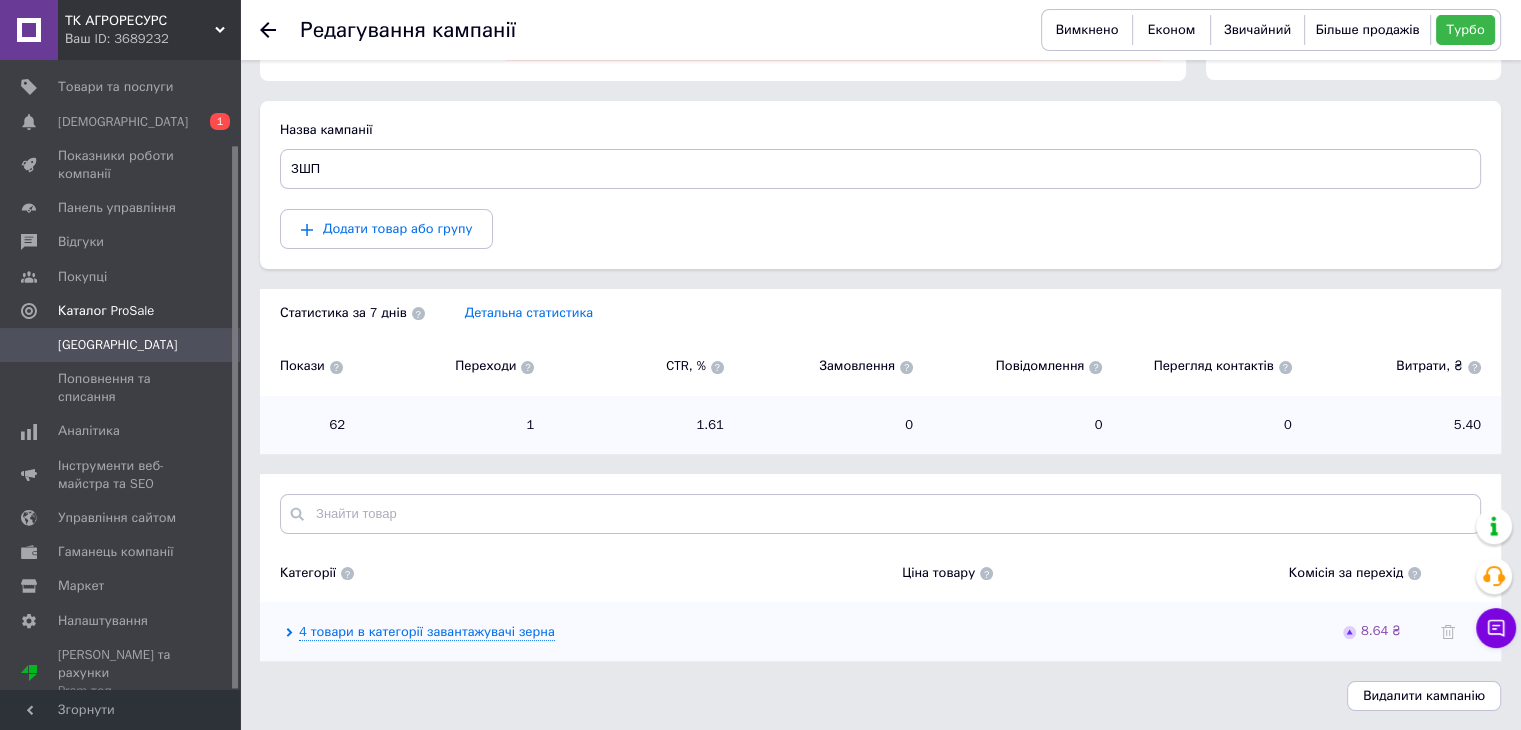 click at bounding box center [418, 313] 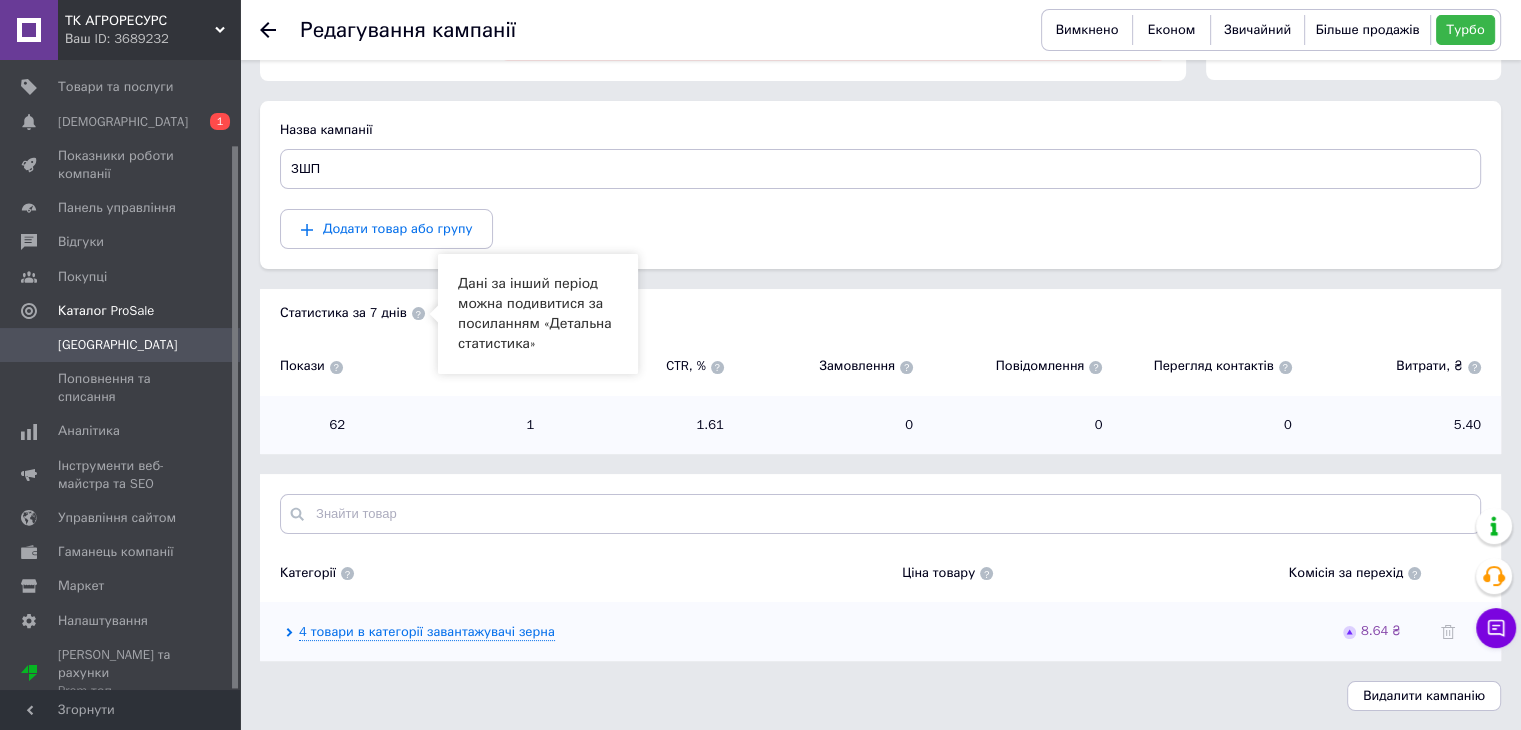 click on "Детальна статистика" at bounding box center [973, 313] 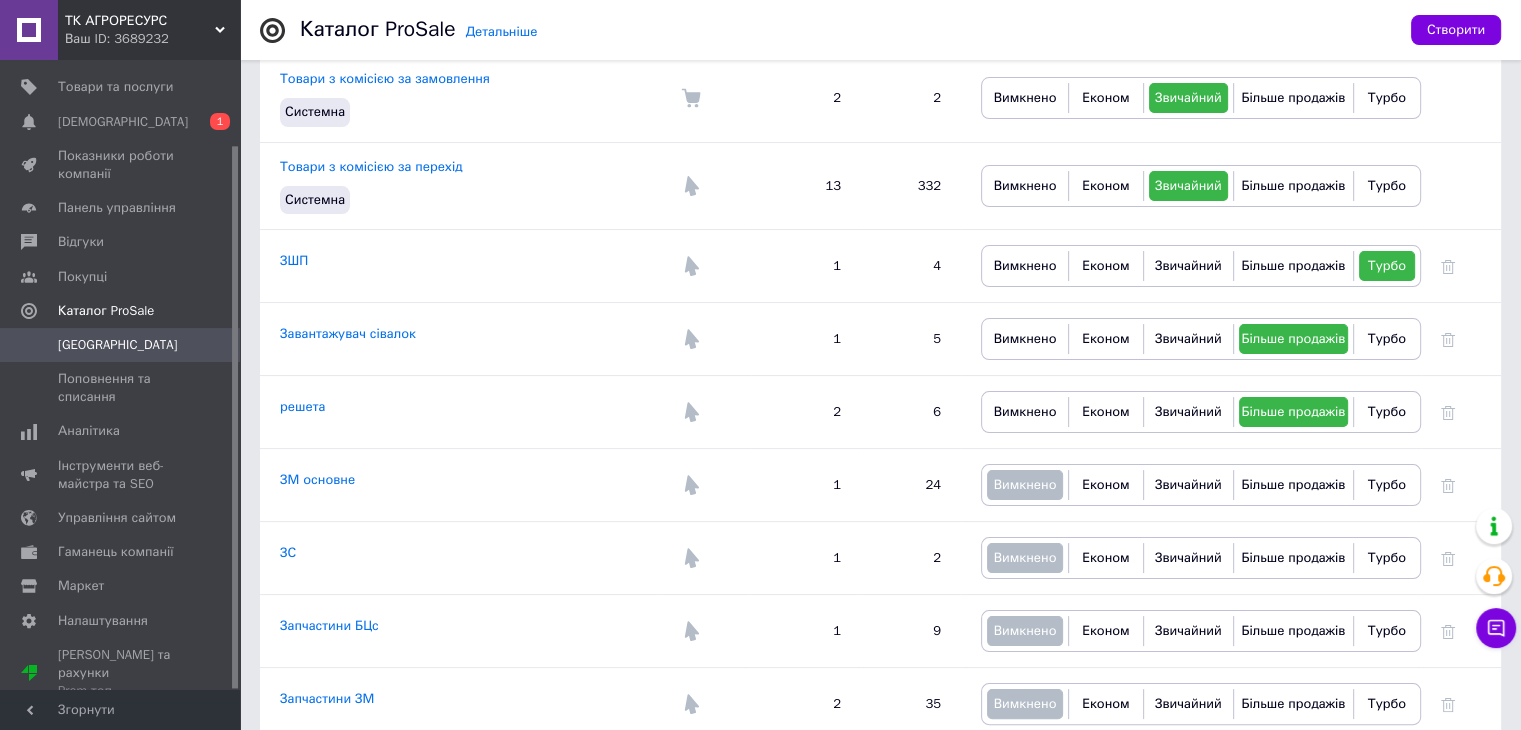 scroll, scrollTop: 300, scrollLeft: 0, axis: vertical 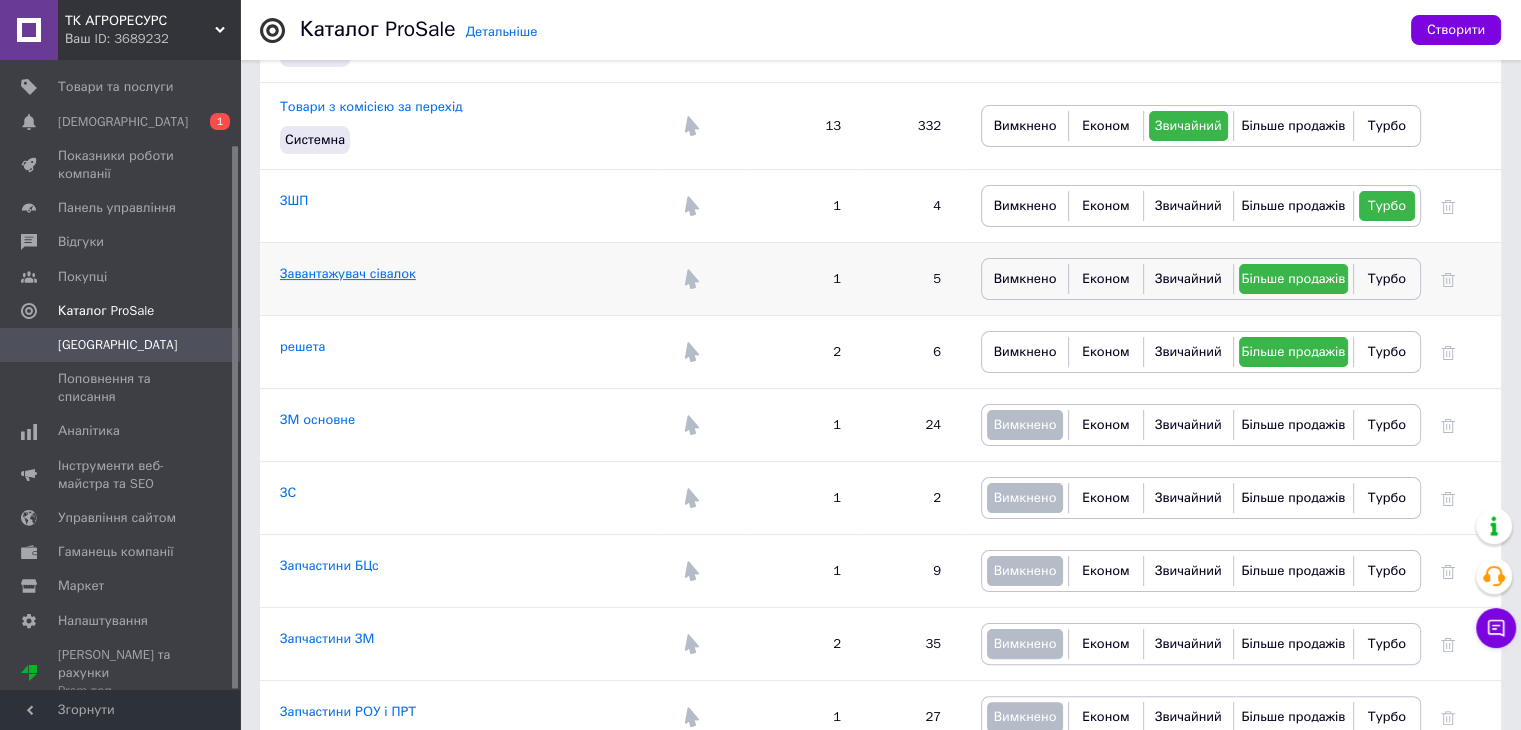 click on "Завантажувач сівалок" at bounding box center (348, 273) 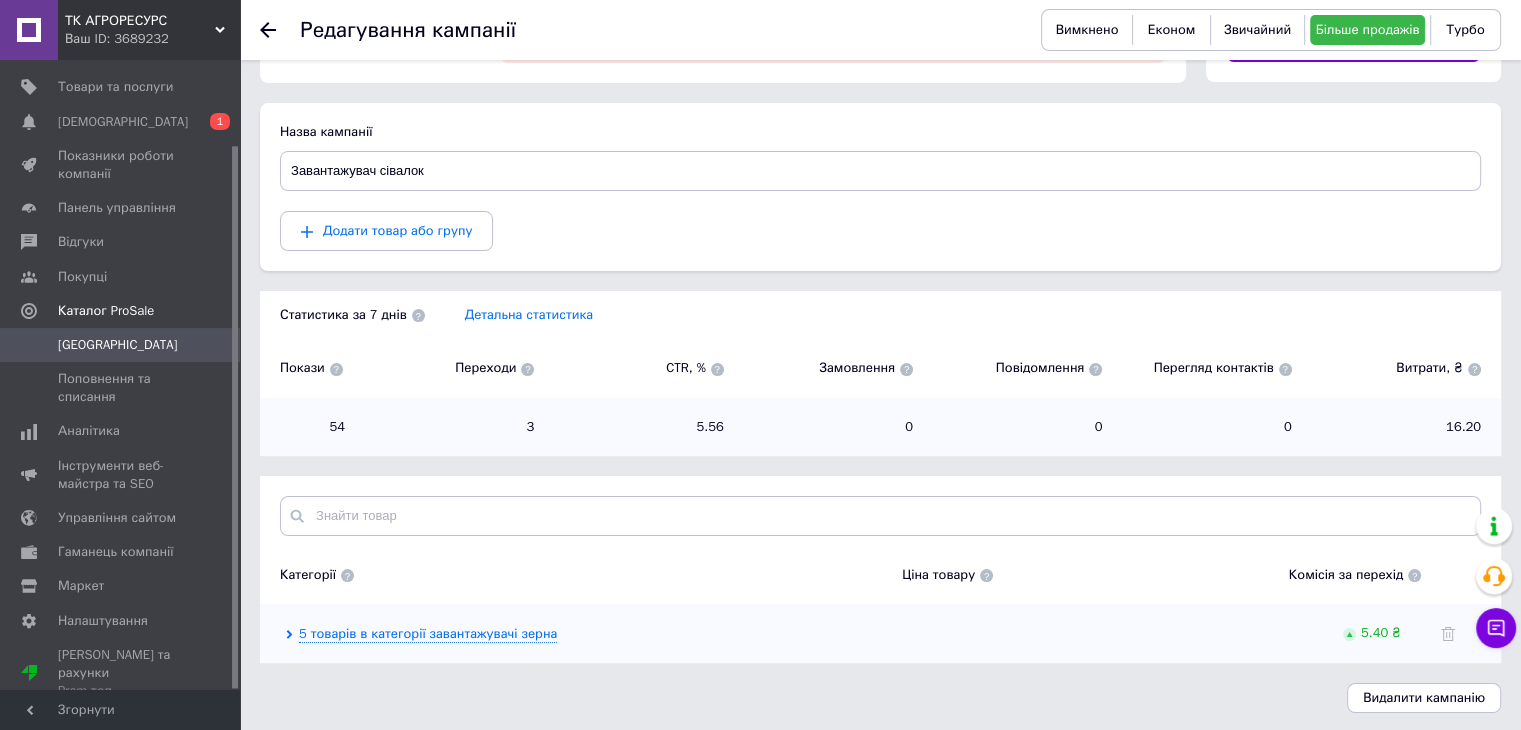 scroll, scrollTop: 146, scrollLeft: 0, axis: vertical 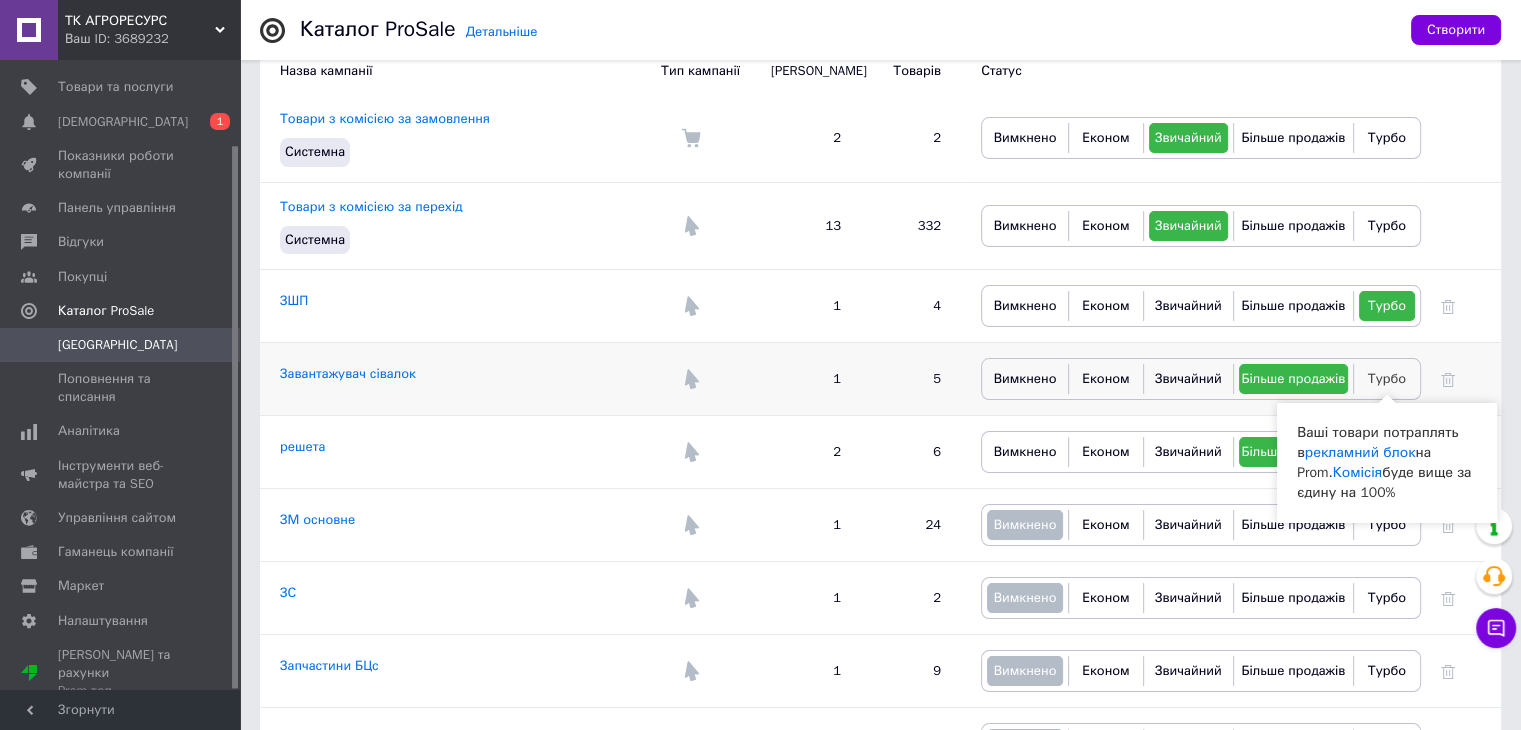 click on "Турбо" at bounding box center [1387, 378] 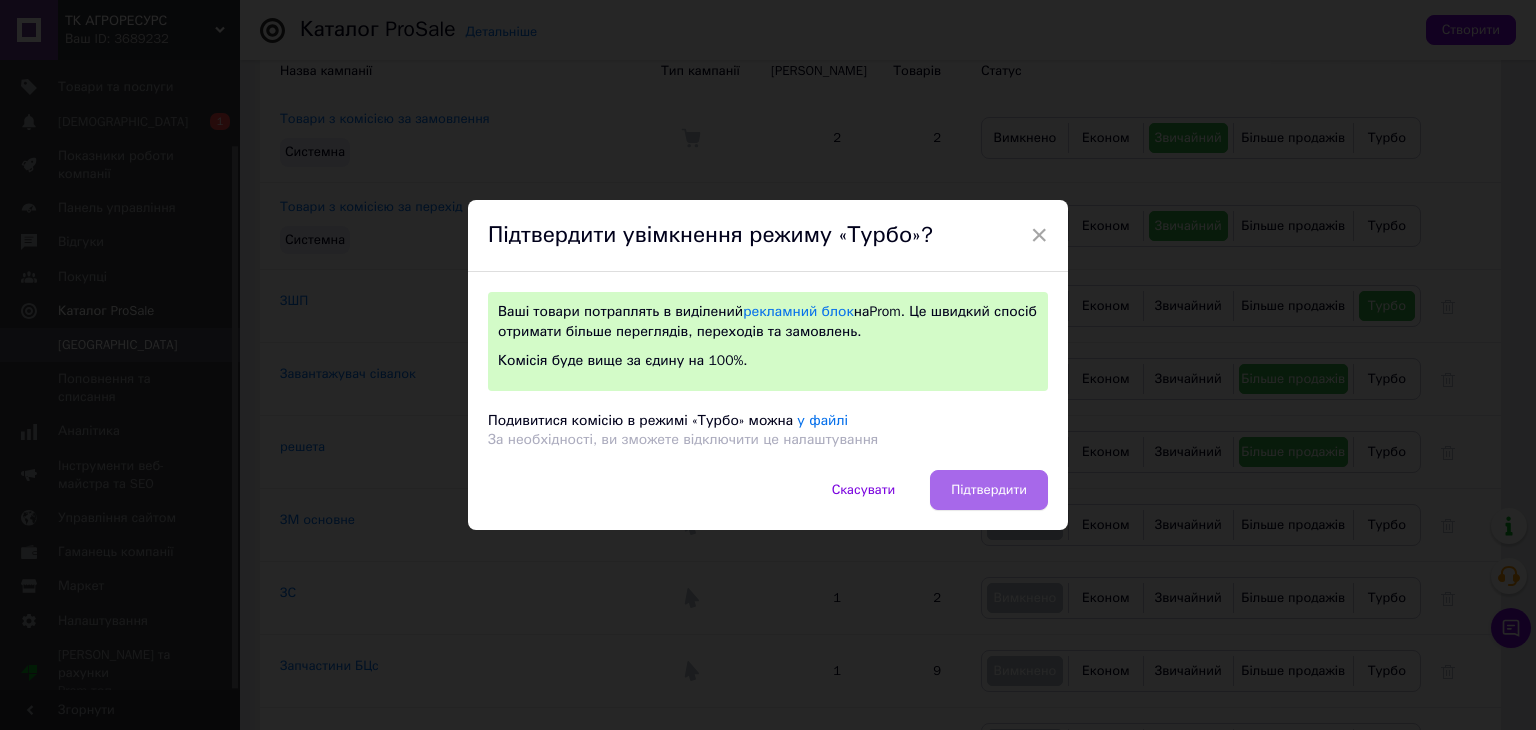 click on "Підтвердити" at bounding box center (989, 490) 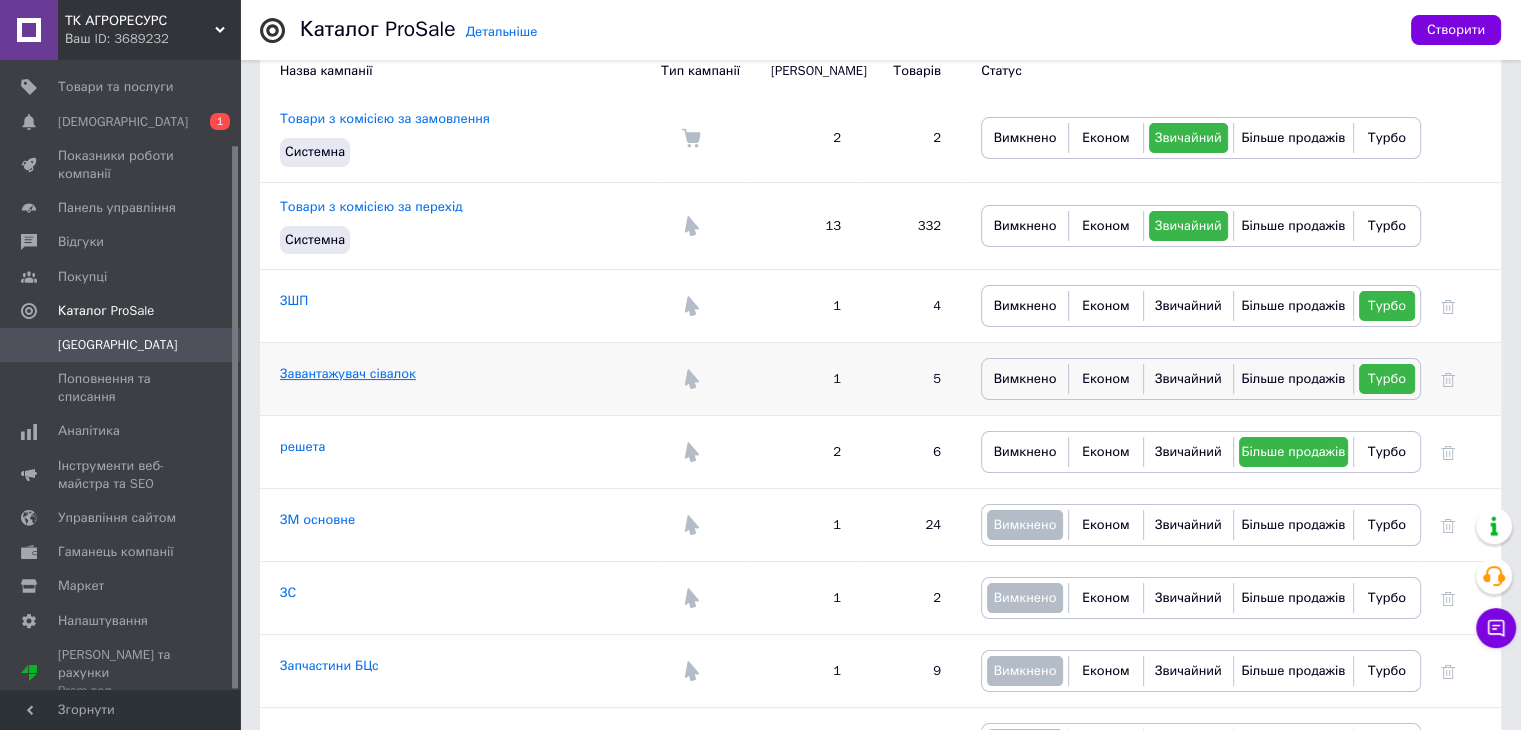 click on "Завантажувач сівалок" at bounding box center [348, 373] 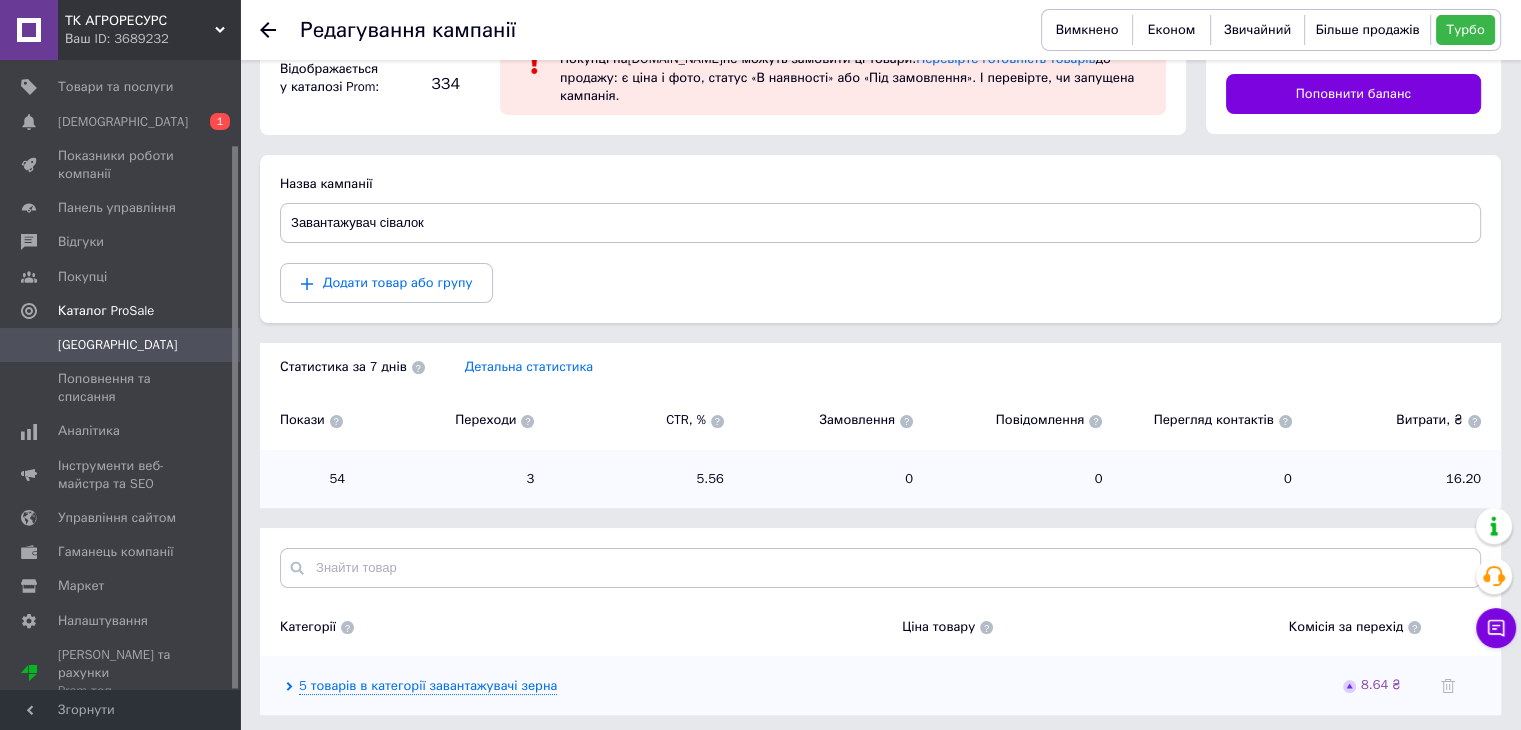 scroll, scrollTop: 0, scrollLeft: 0, axis: both 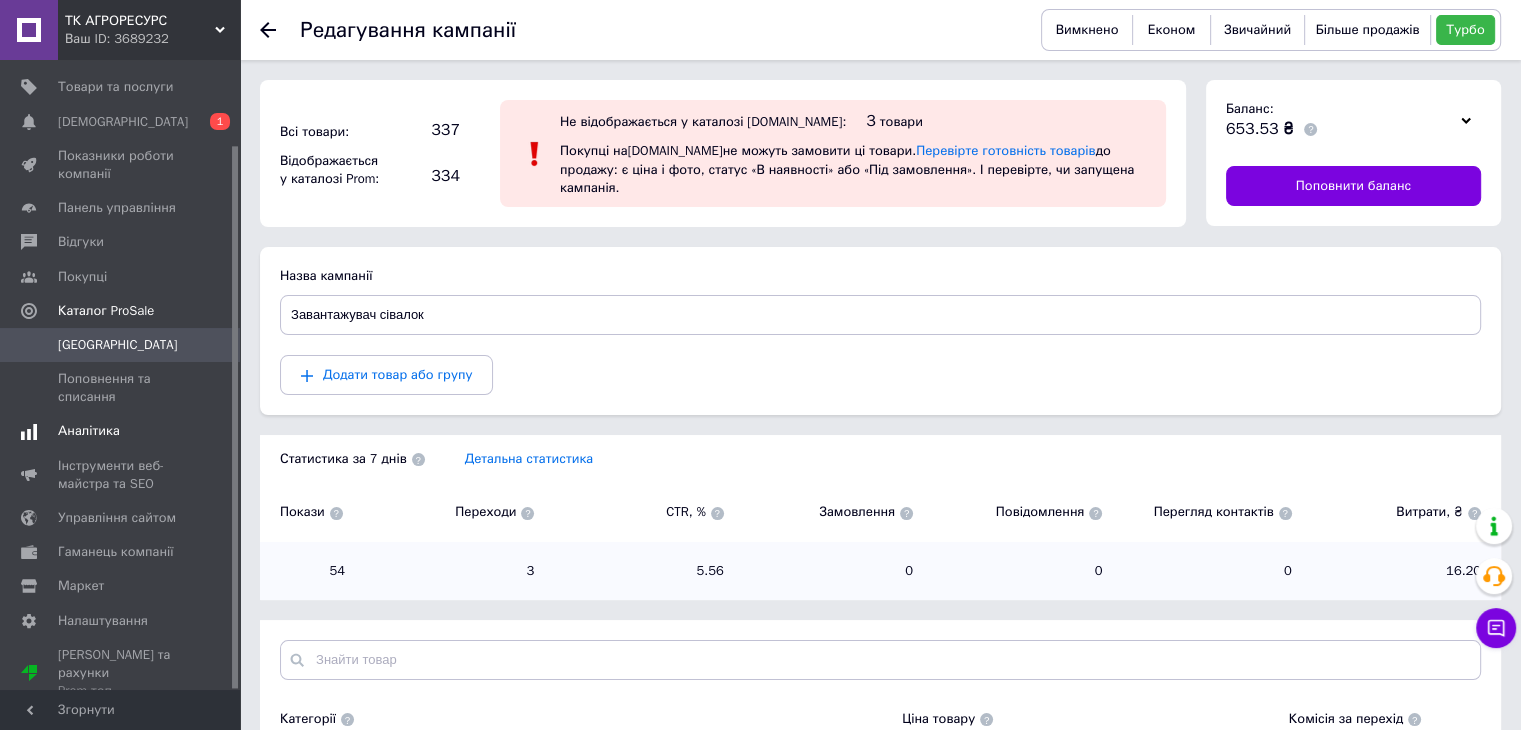 click at bounding box center [29, 431] 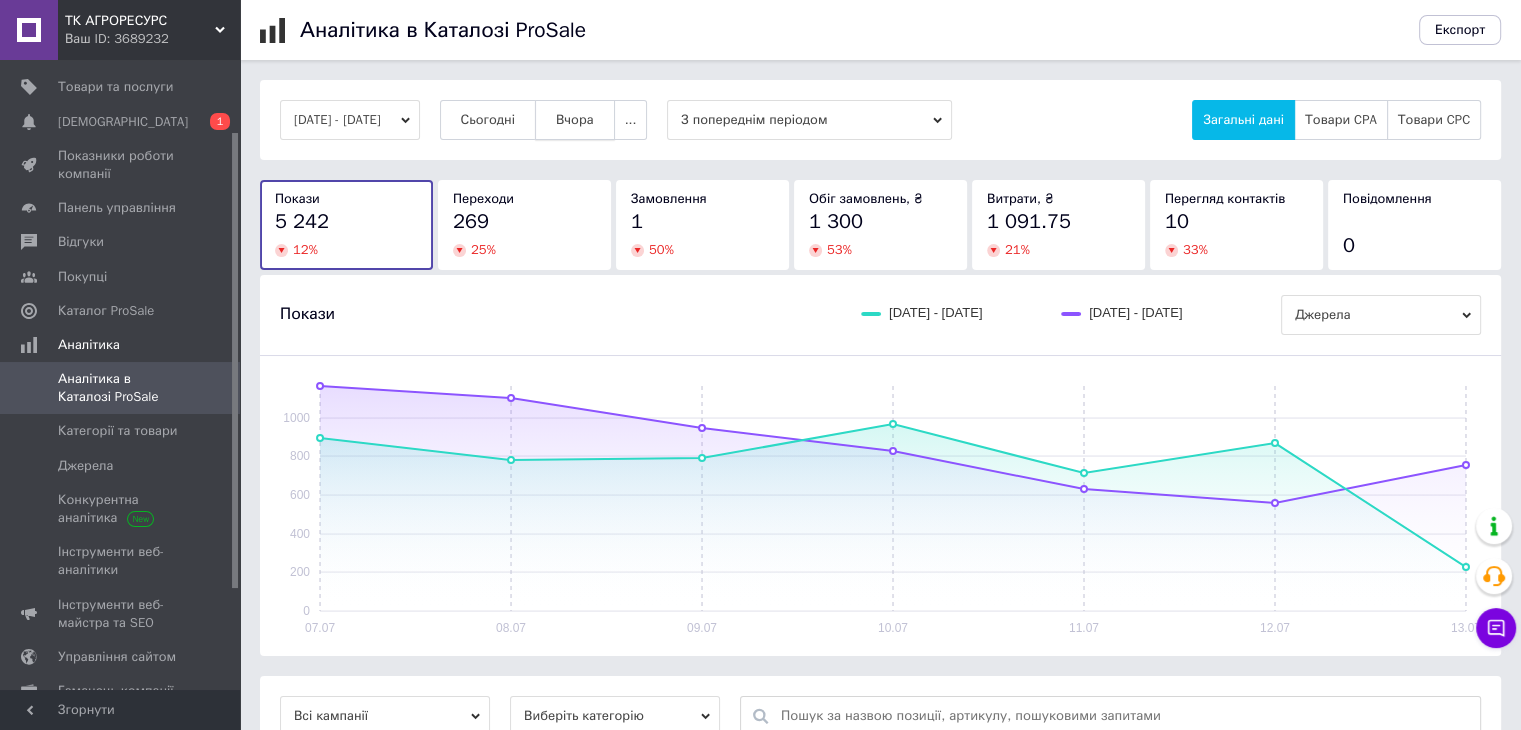 click on "Вчора" at bounding box center [575, 120] 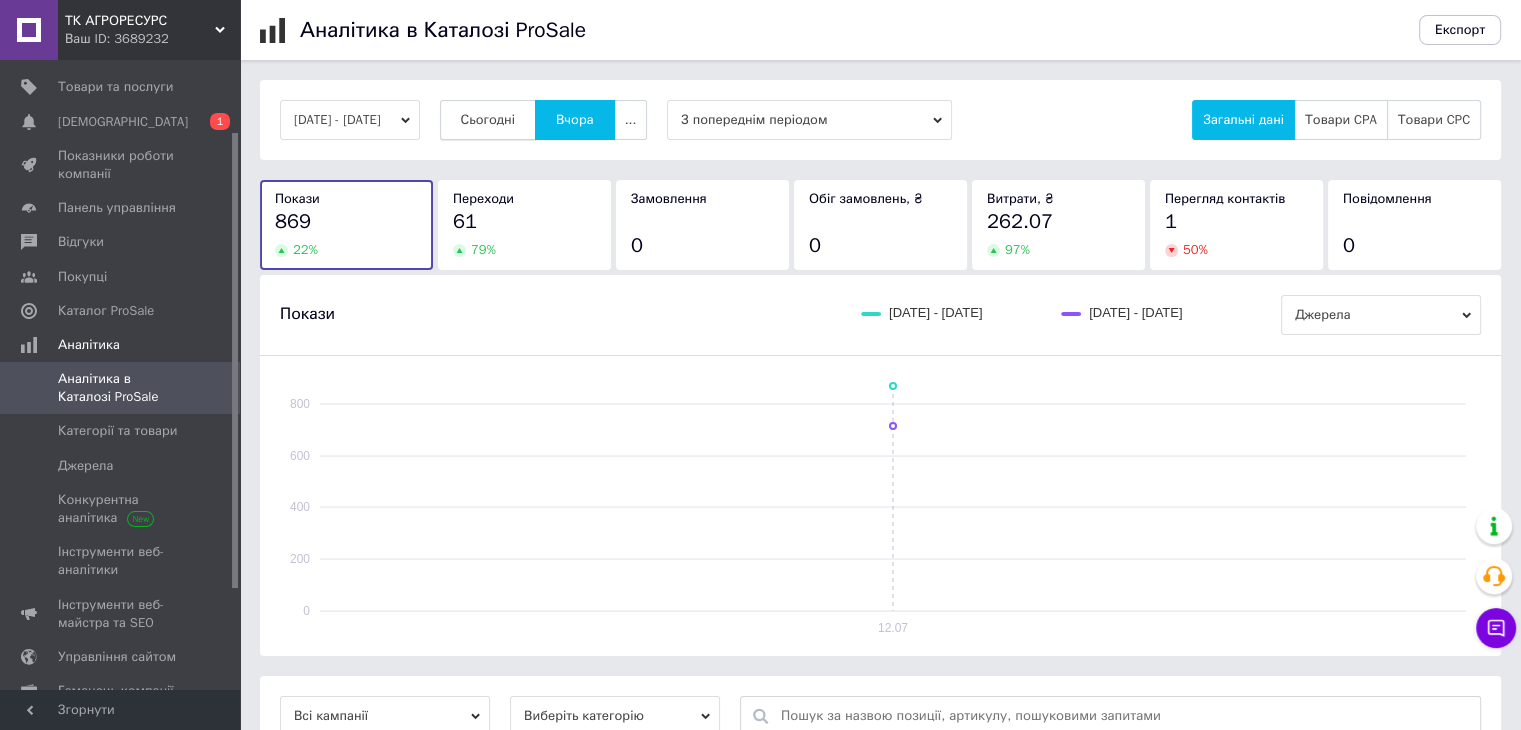 click on "Сьогодні" at bounding box center [488, 120] 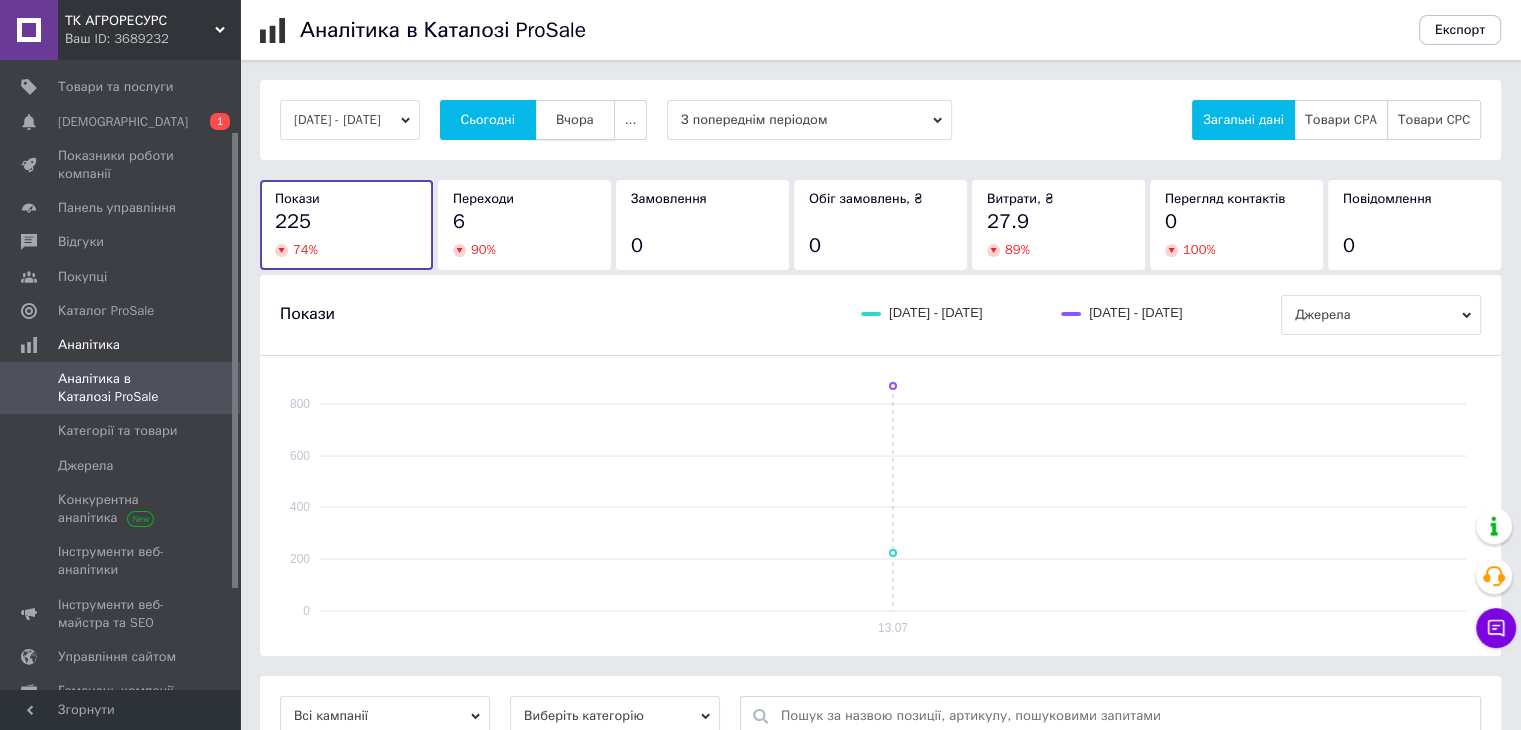 click on "Вчора" at bounding box center [575, 120] 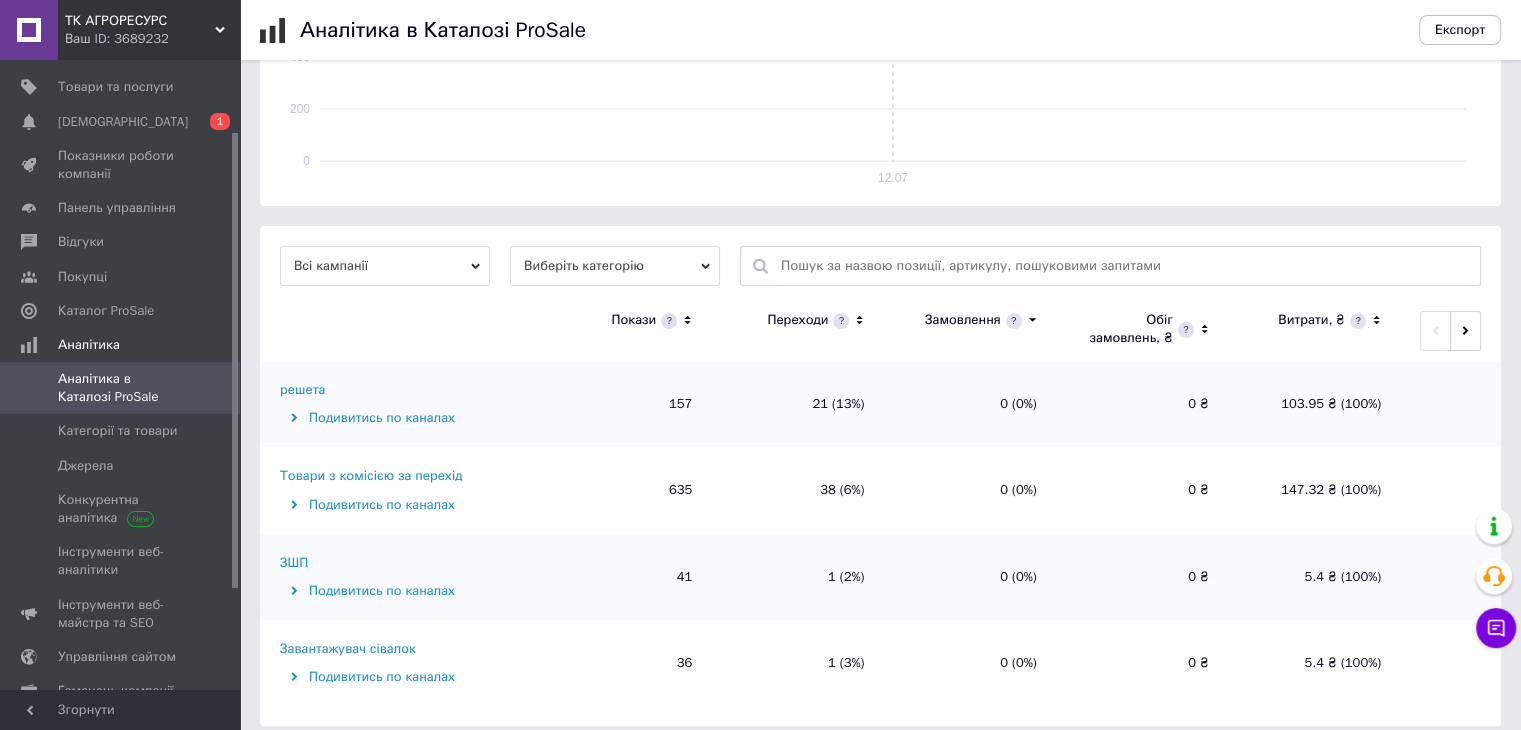 scroll, scrollTop: 466, scrollLeft: 0, axis: vertical 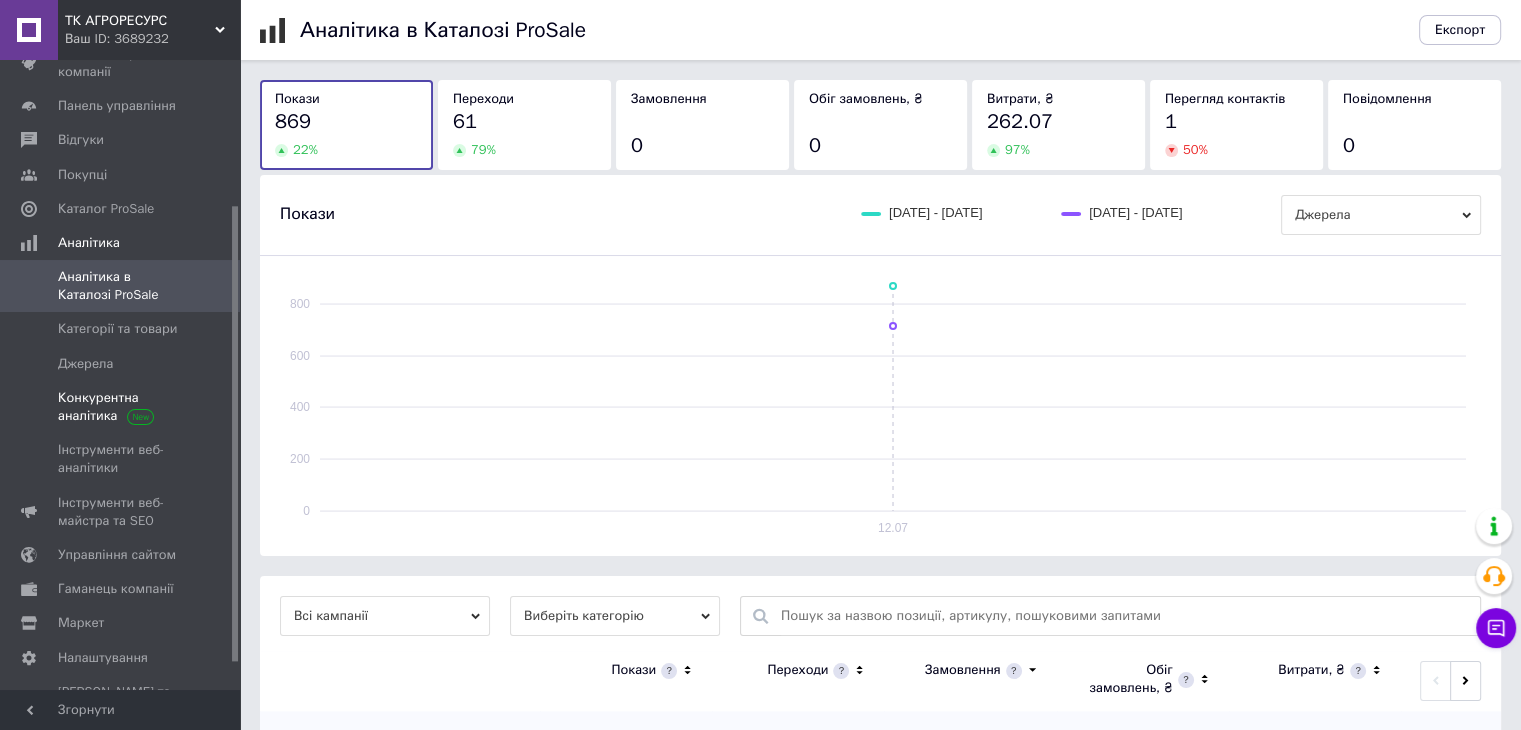 click on "Конкурентна аналітика" at bounding box center (121, 407) 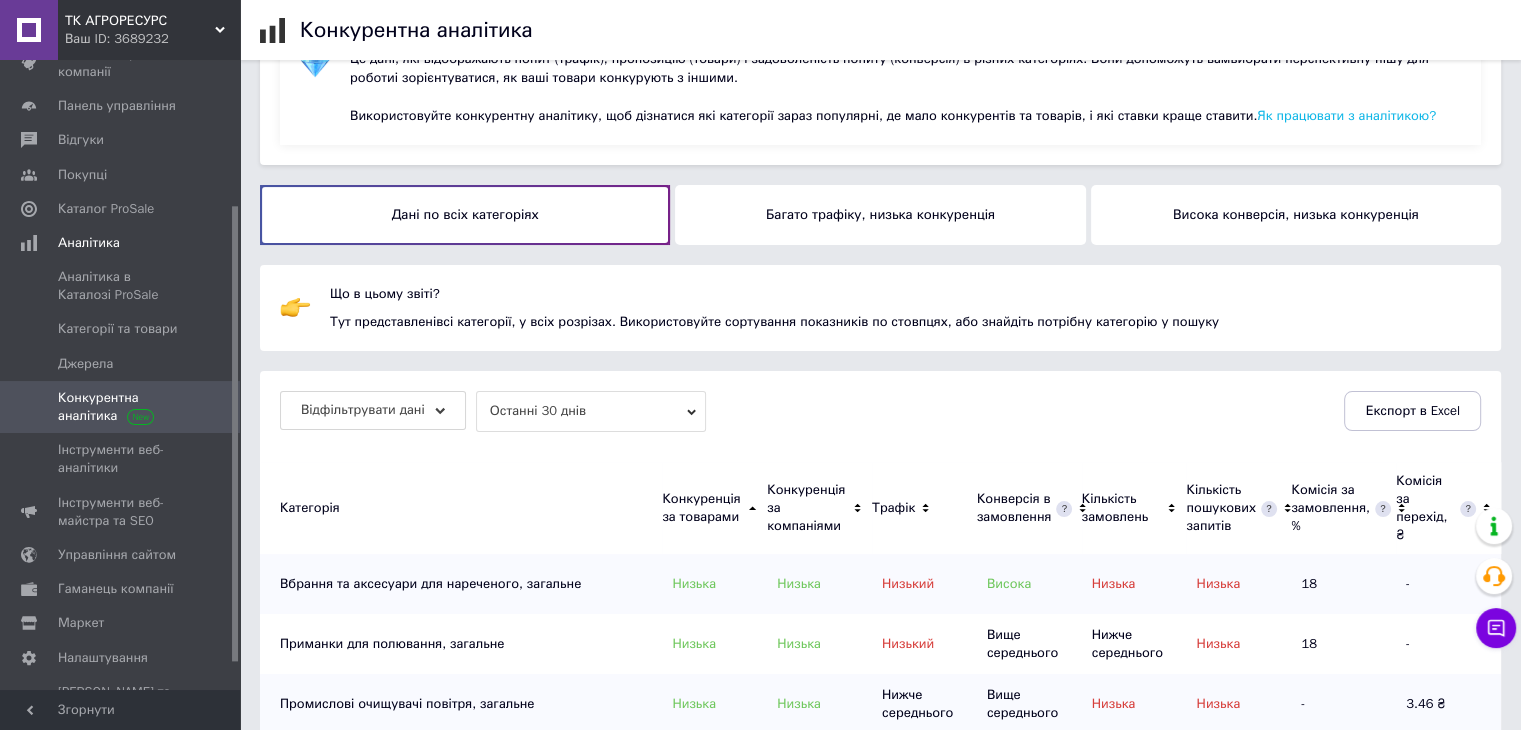 scroll, scrollTop: 100, scrollLeft: 0, axis: vertical 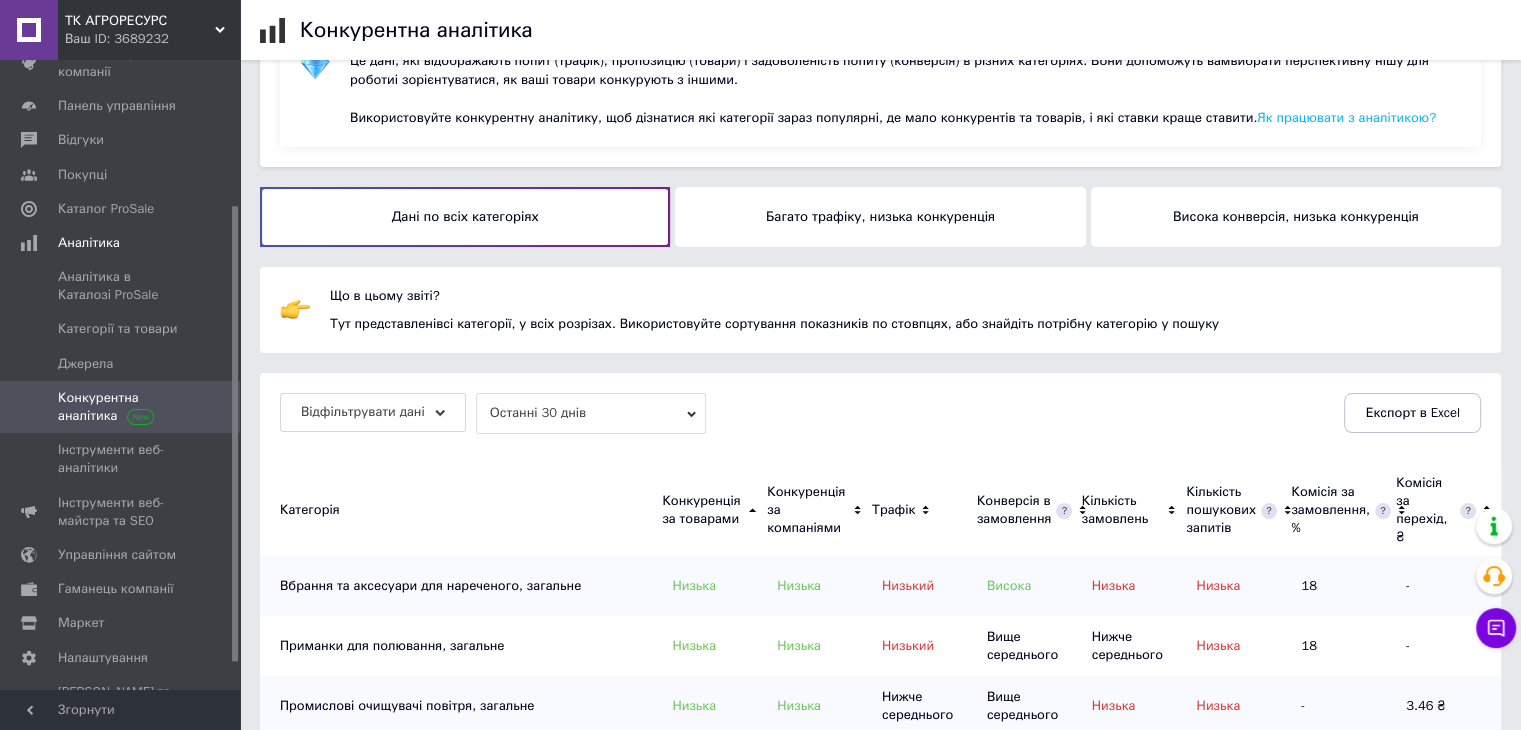 click on "Багато трафіку, низька конкуренція" at bounding box center (880, 217) 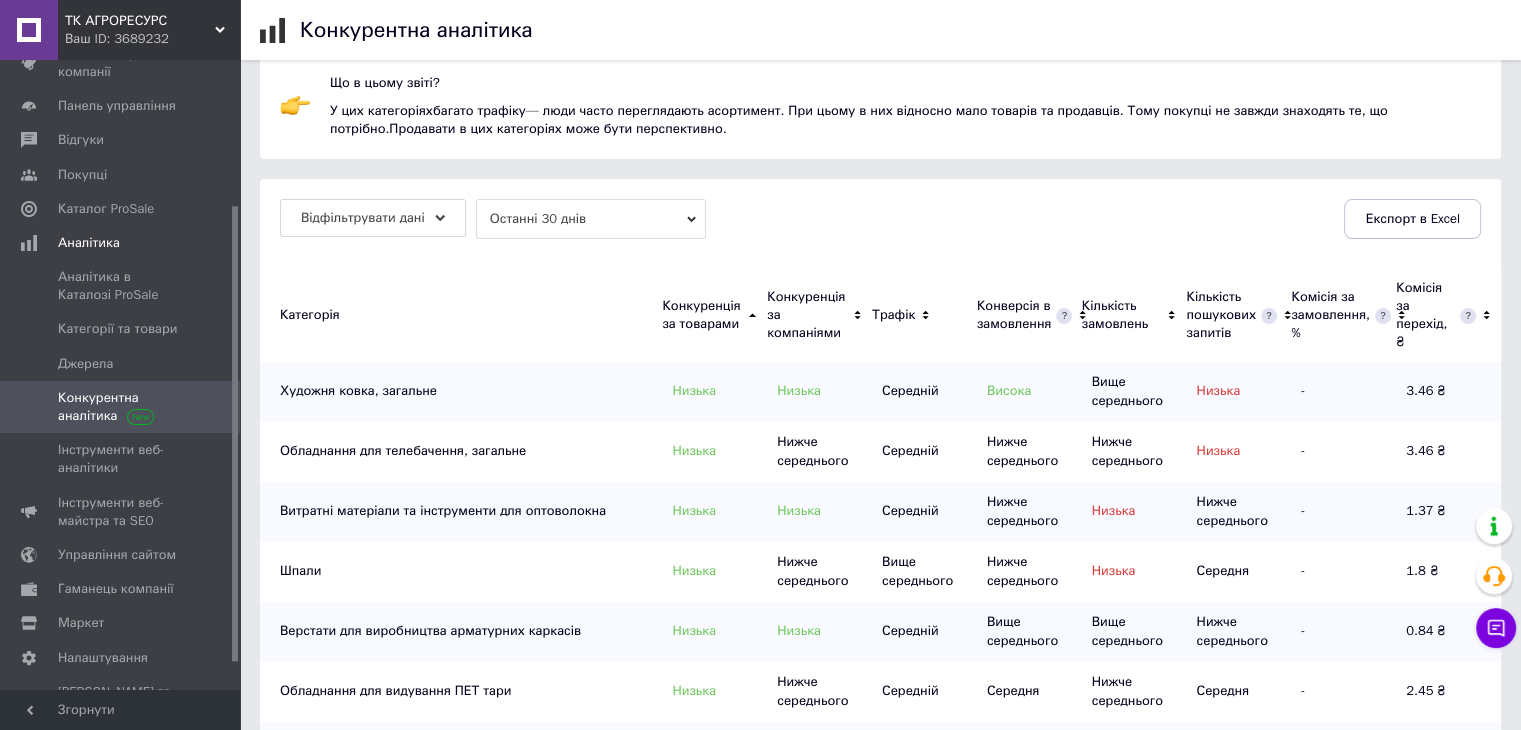 scroll, scrollTop: 100, scrollLeft: 0, axis: vertical 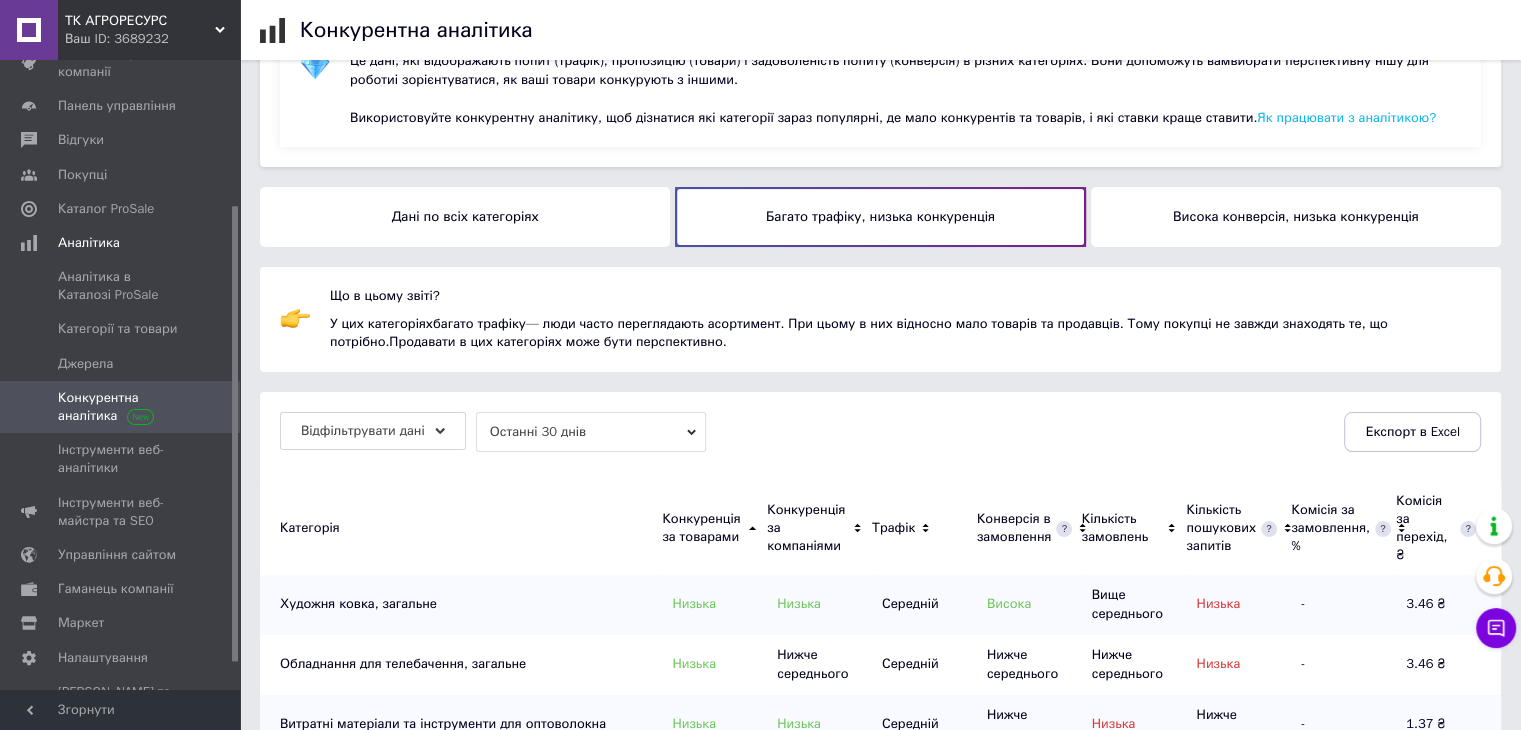 click on "Висока конверсія, низька конкуренція" at bounding box center (1296, 217) 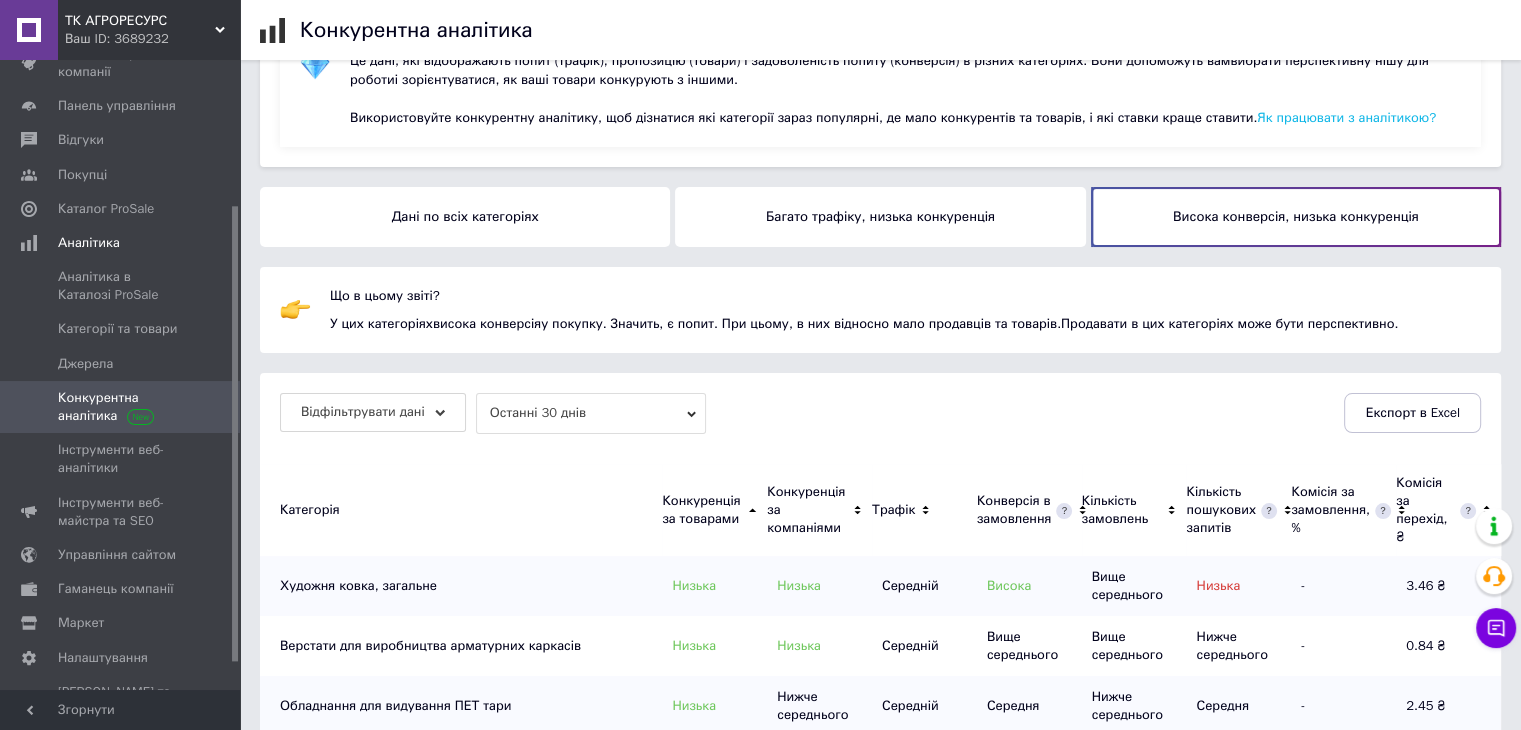 click on "Дані по всіх категоріях" at bounding box center (465, 217) 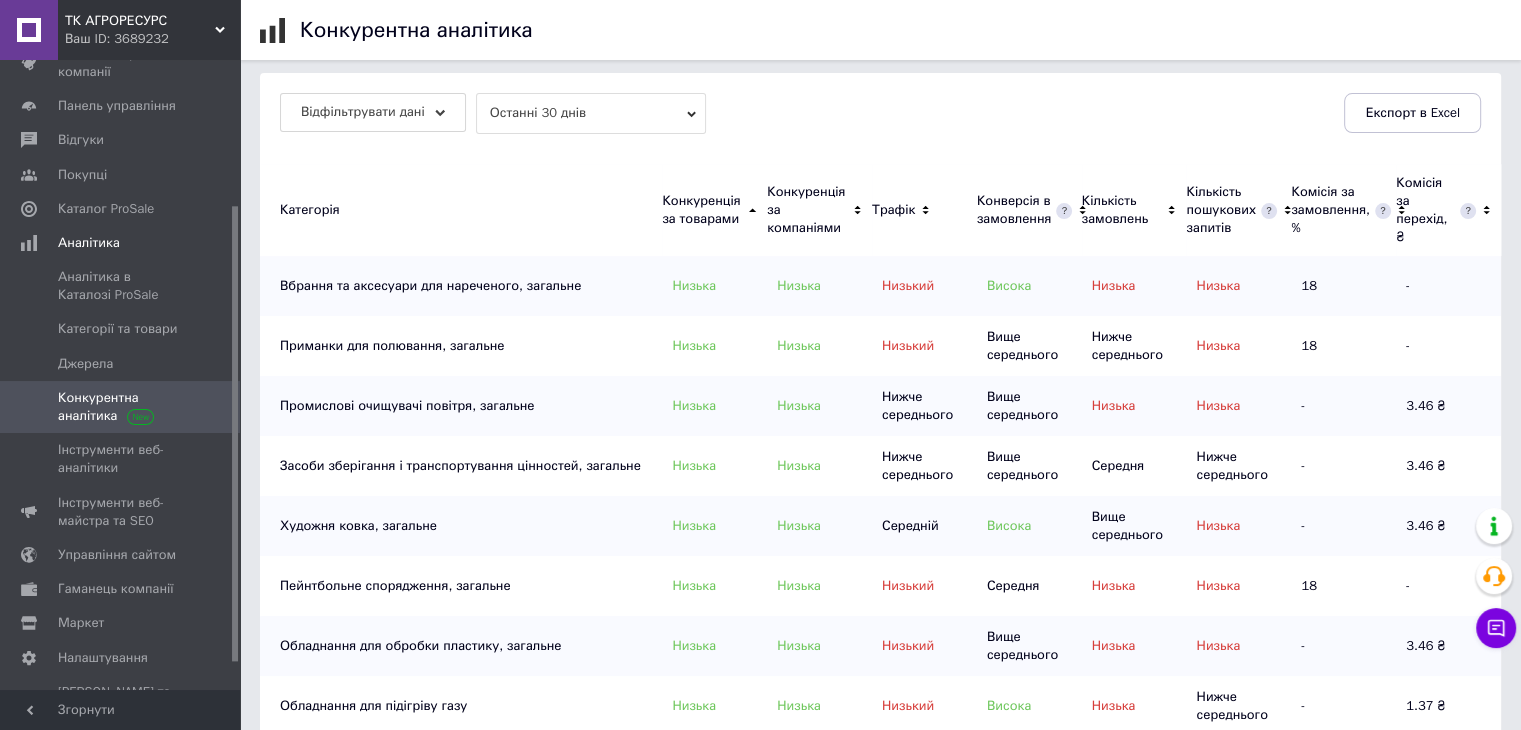 scroll, scrollTop: 574, scrollLeft: 0, axis: vertical 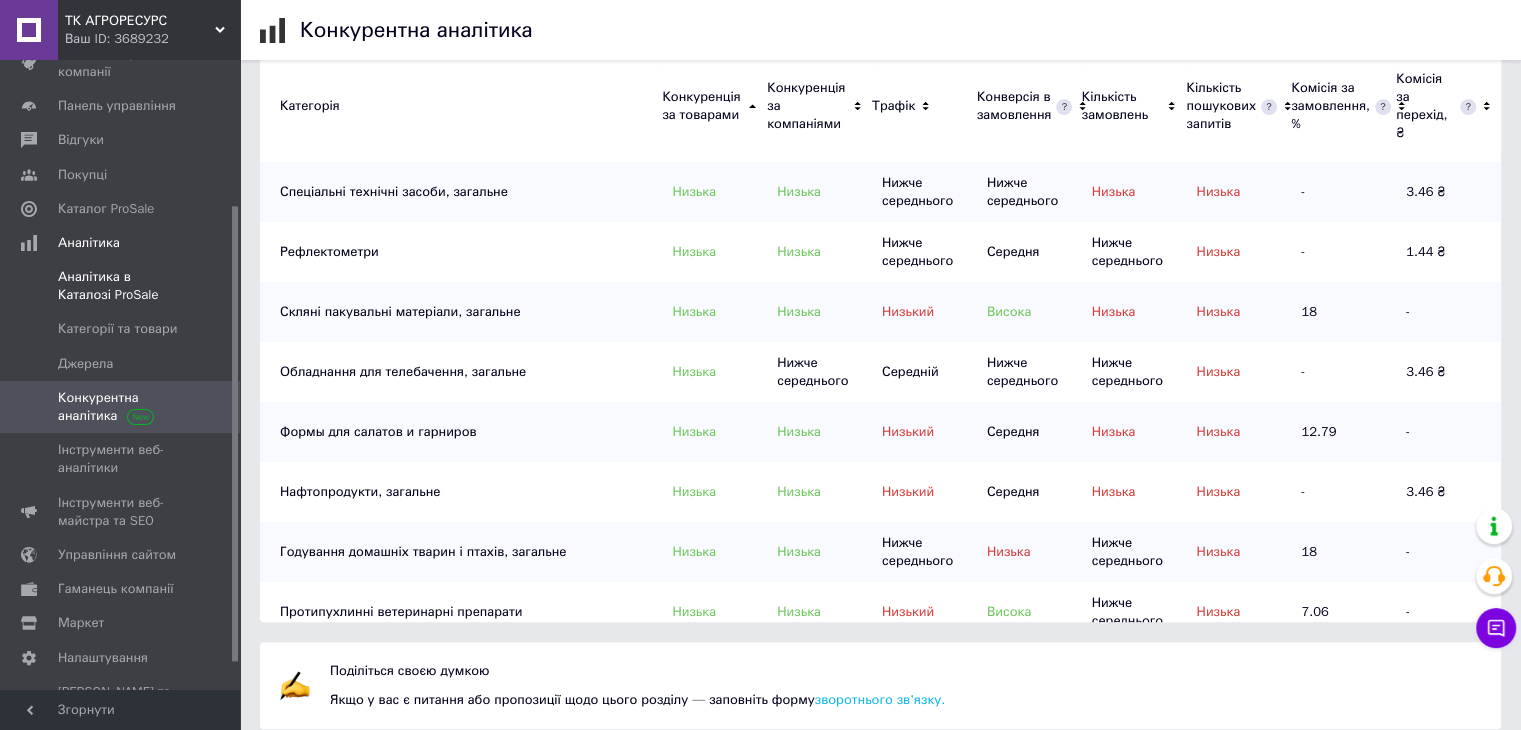 click on "Аналітика в Каталозі ProSale" at bounding box center [121, 286] 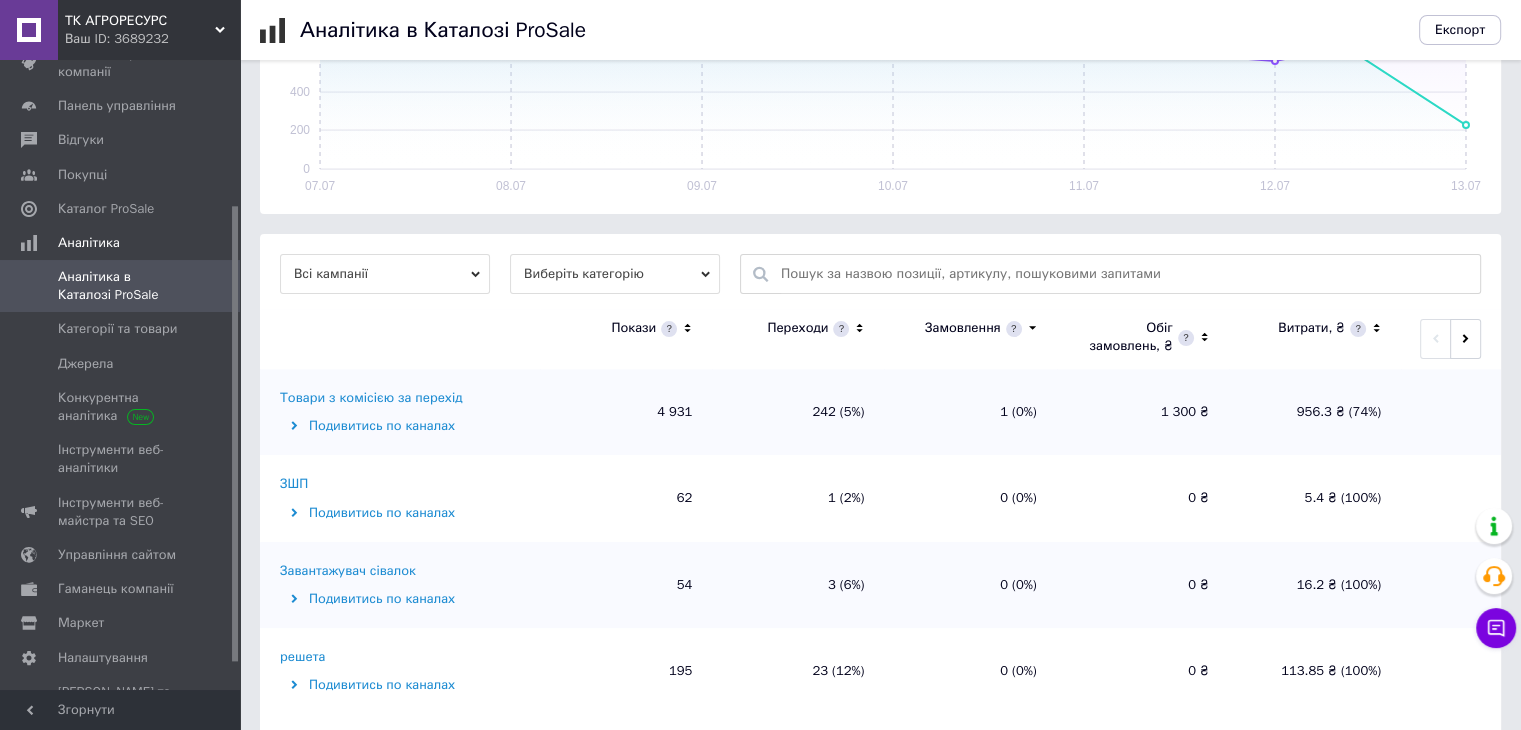scroll, scrollTop: 466, scrollLeft: 0, axis: vertical 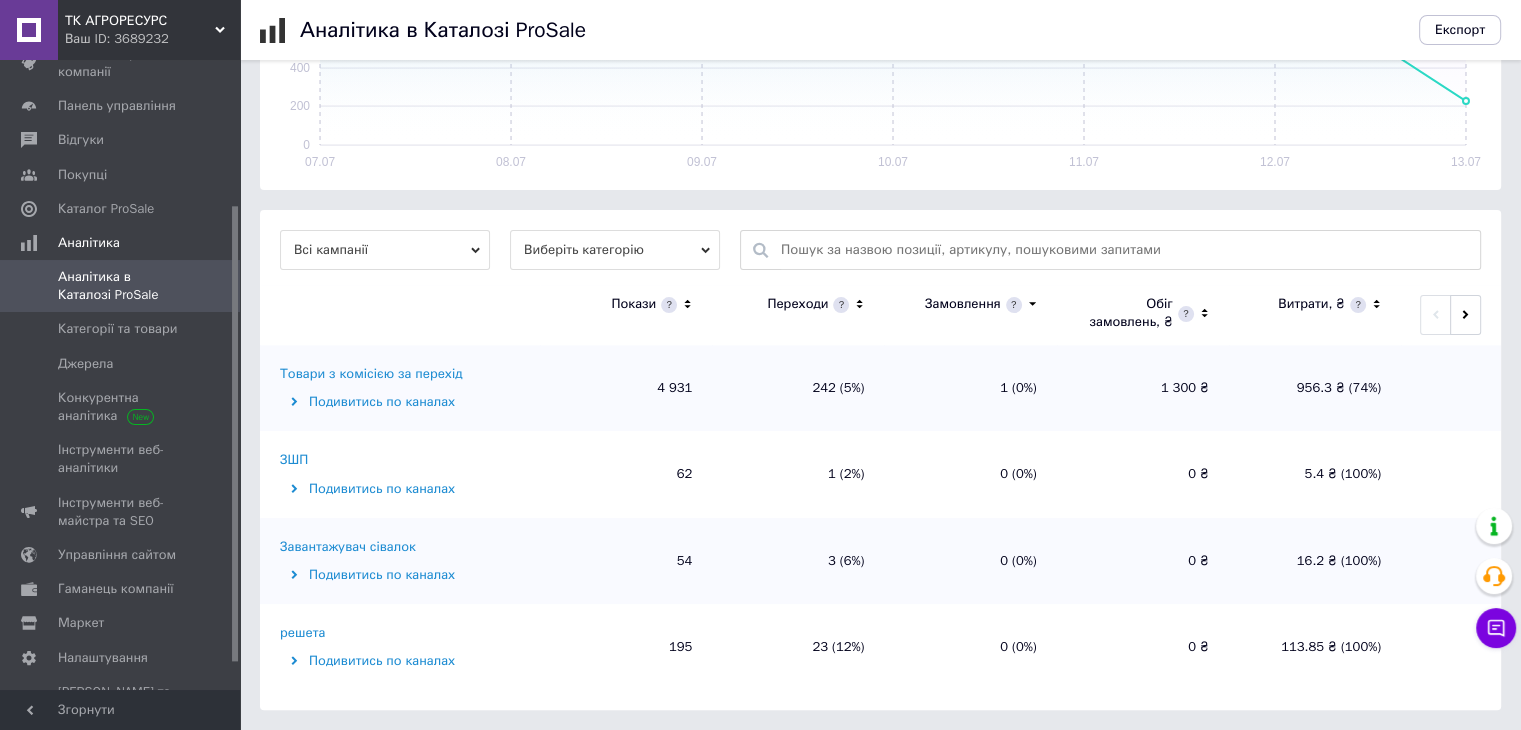 click on "Подивитись по каналах" at bounding box center (407, 489) 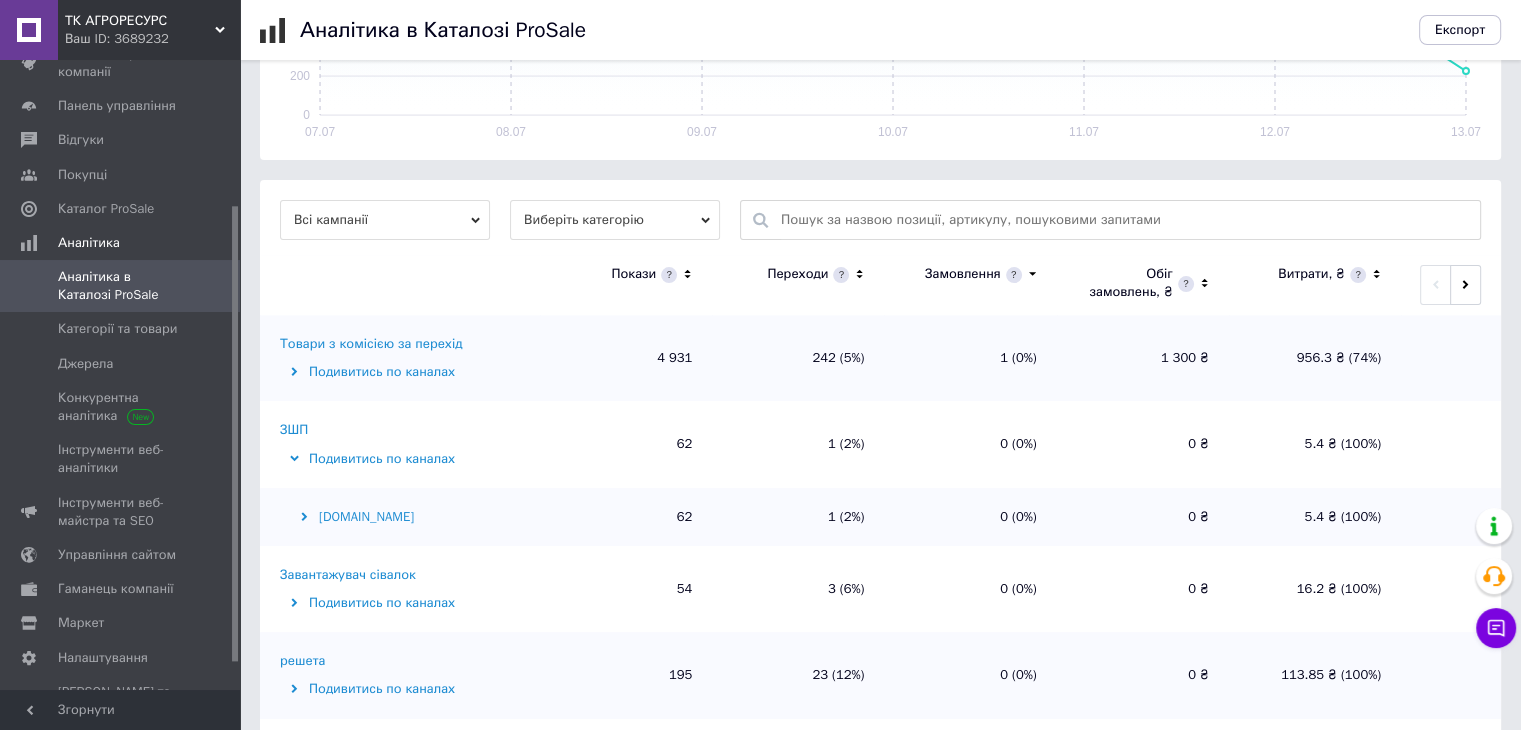 scroll, scrollTop: 524, scrollLeft: 0, axis: vertical 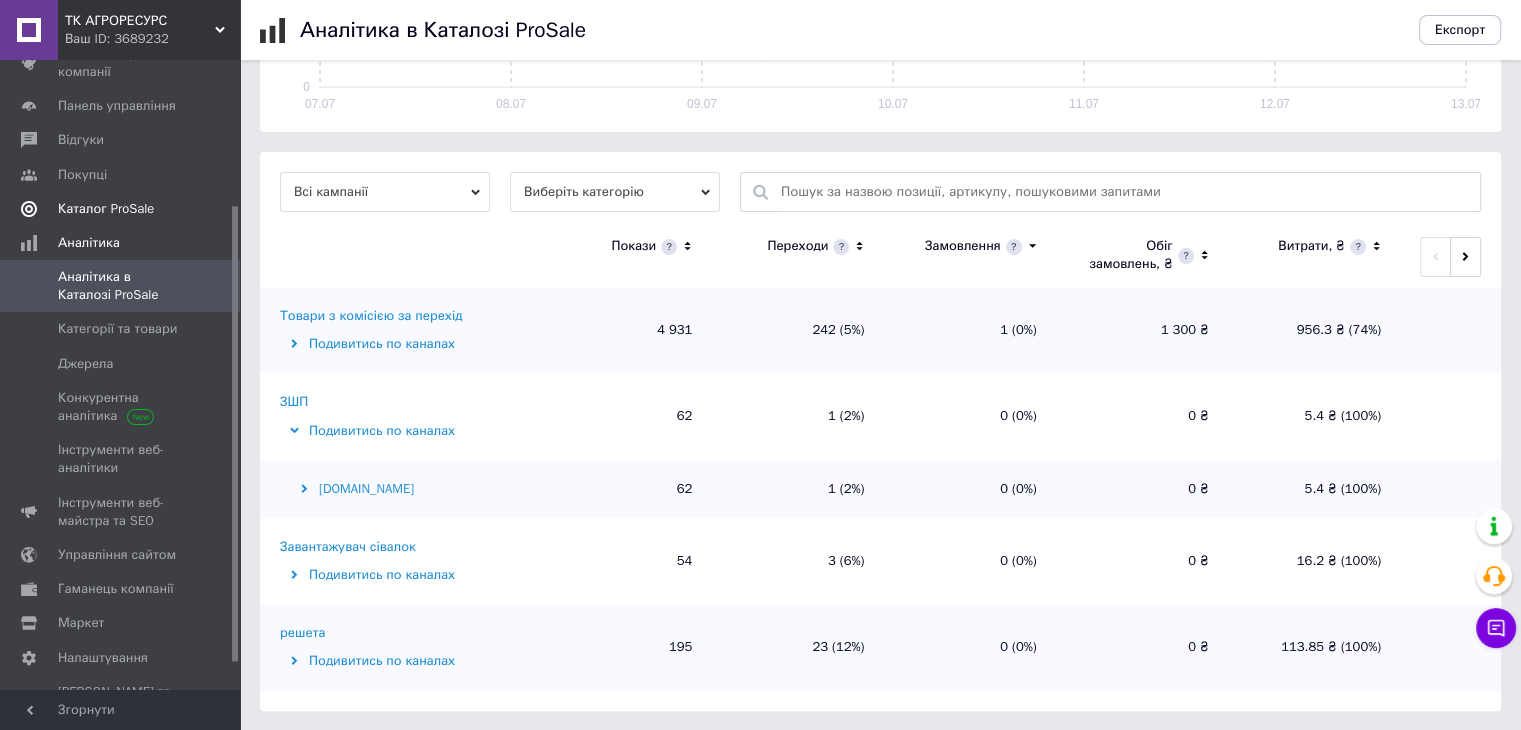 click on "Каталог ProSale" at bounding box center [106, 209] 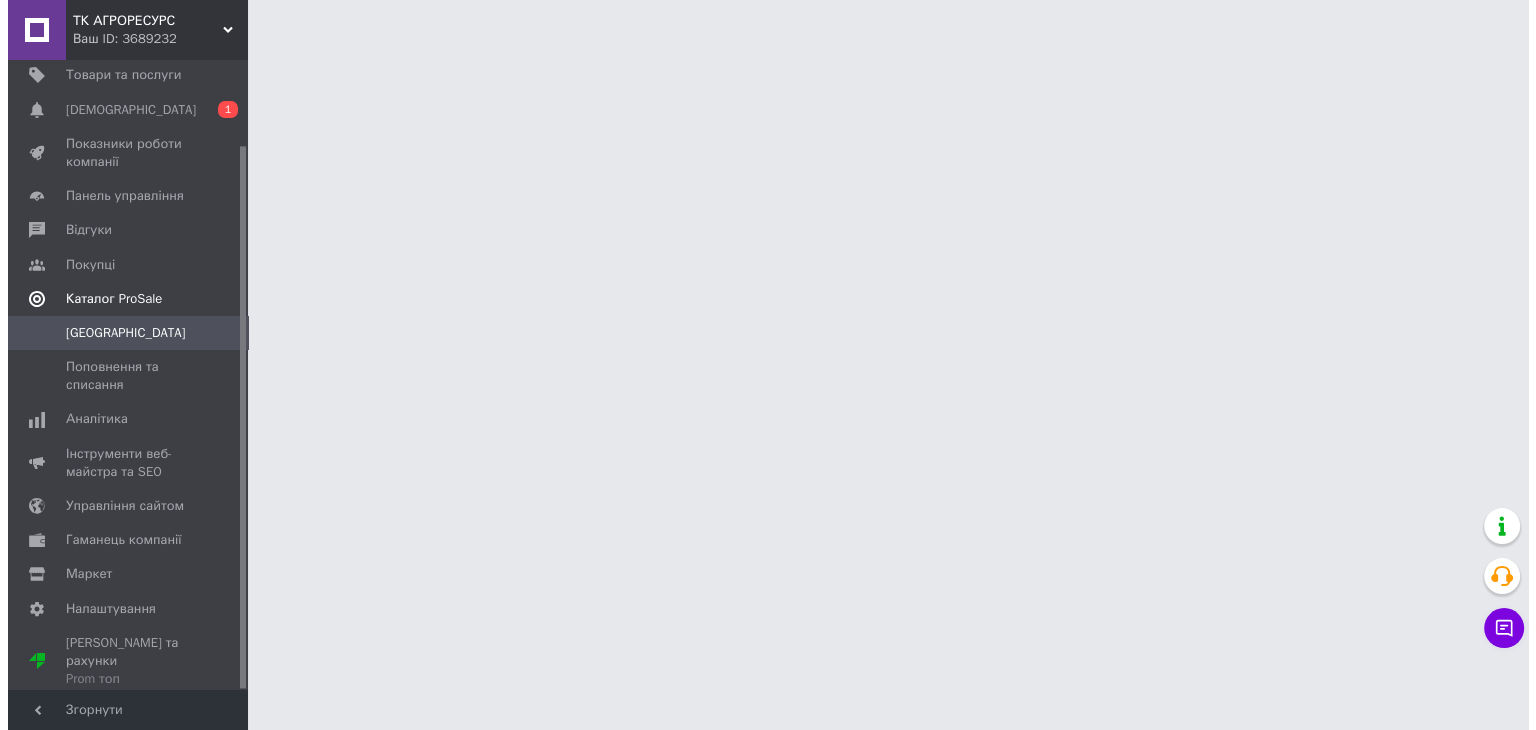 scroll, scrollTop: 0, scrollLeft: 0, axis: both 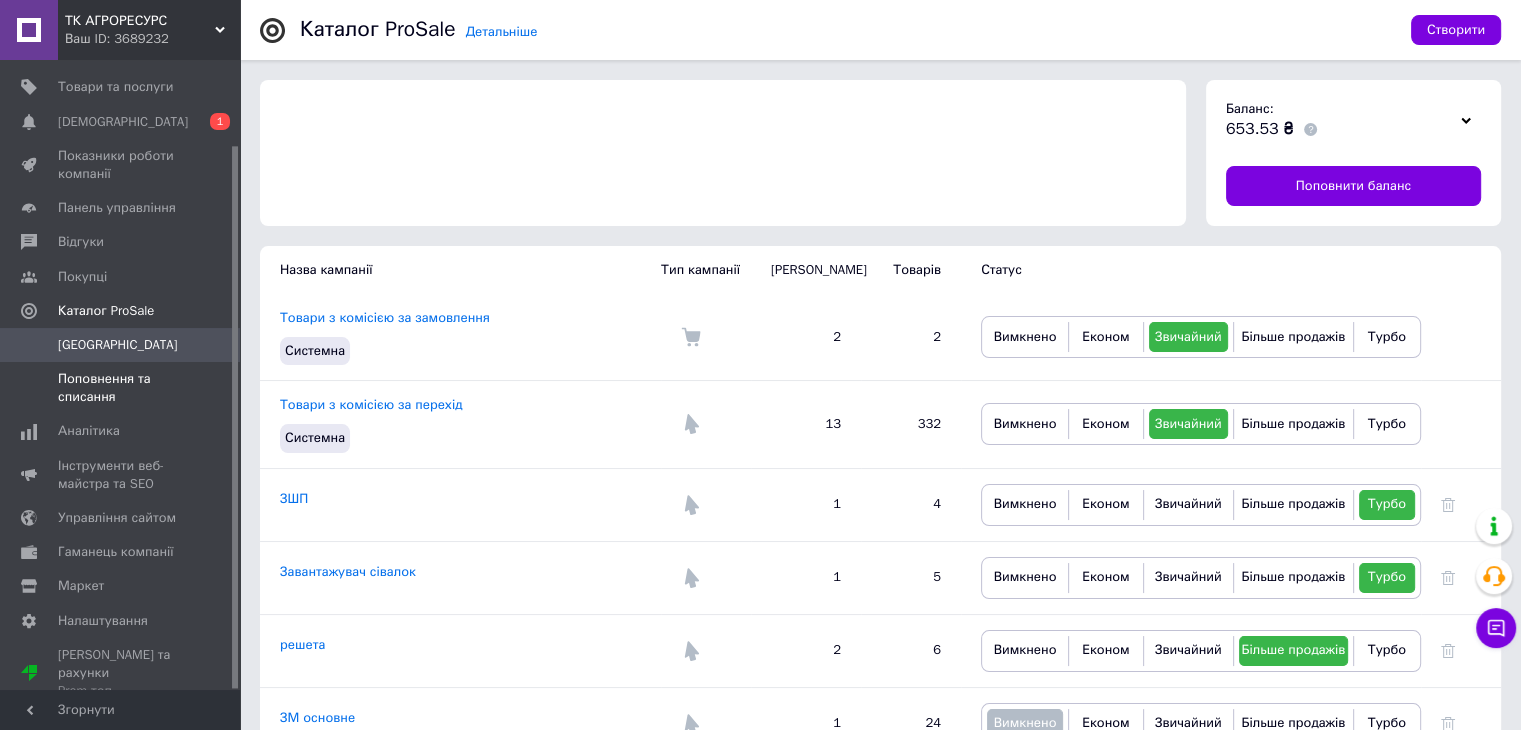 click on "Поповнення та списання" at bounding box center (121, 388) 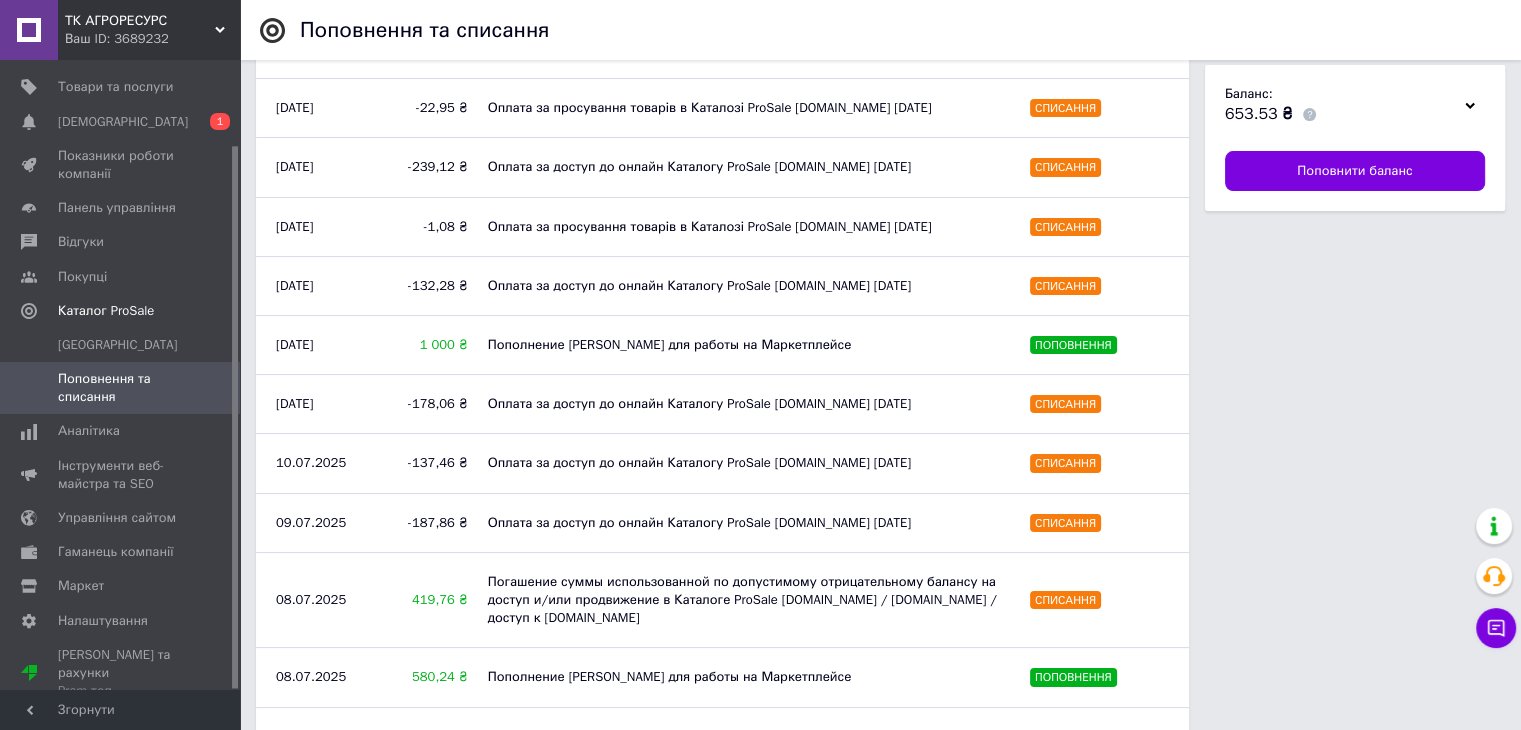 scroll, scrollTop: 0, scrollLeft: 0, axis: both 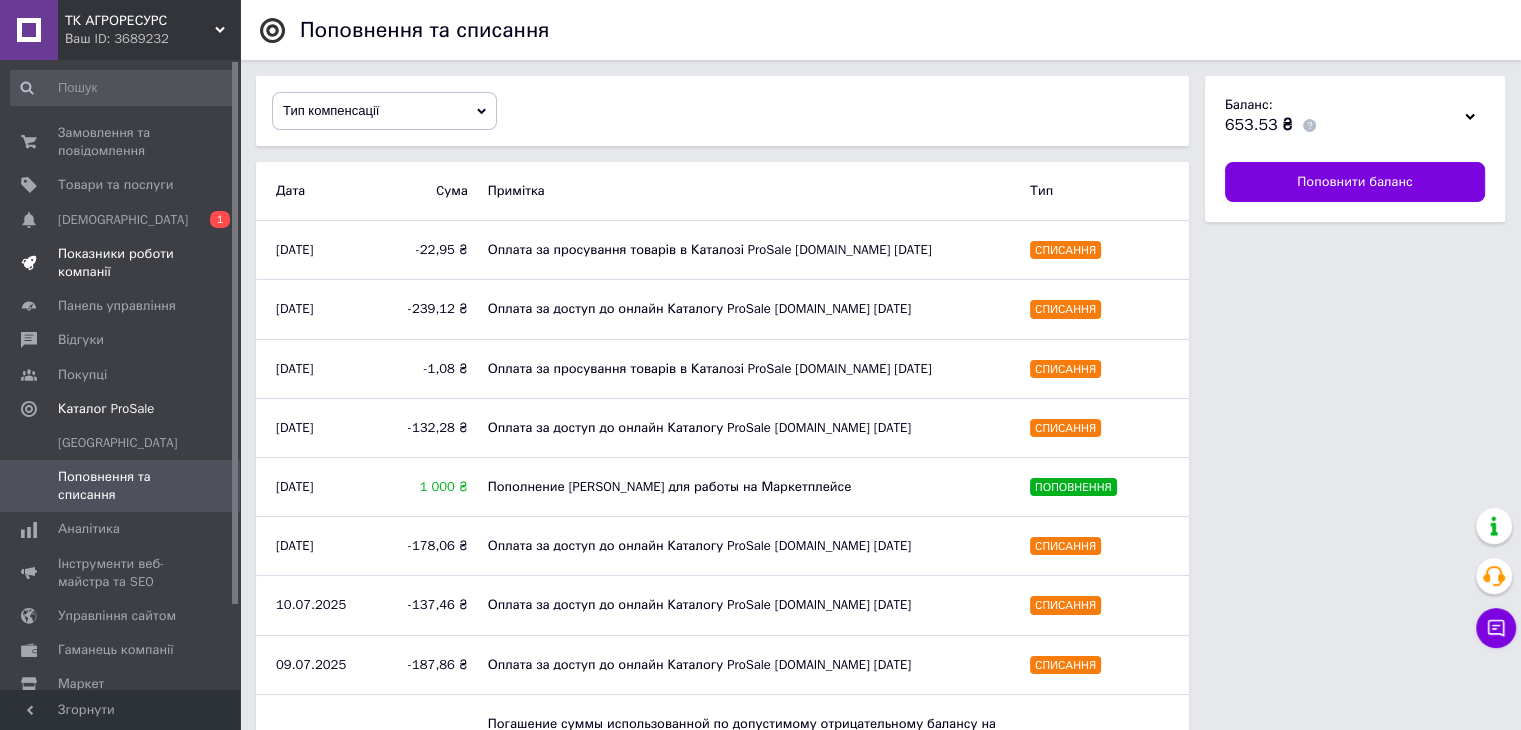 click on "Показники роботи компанії" at bounding box center (121, 263) 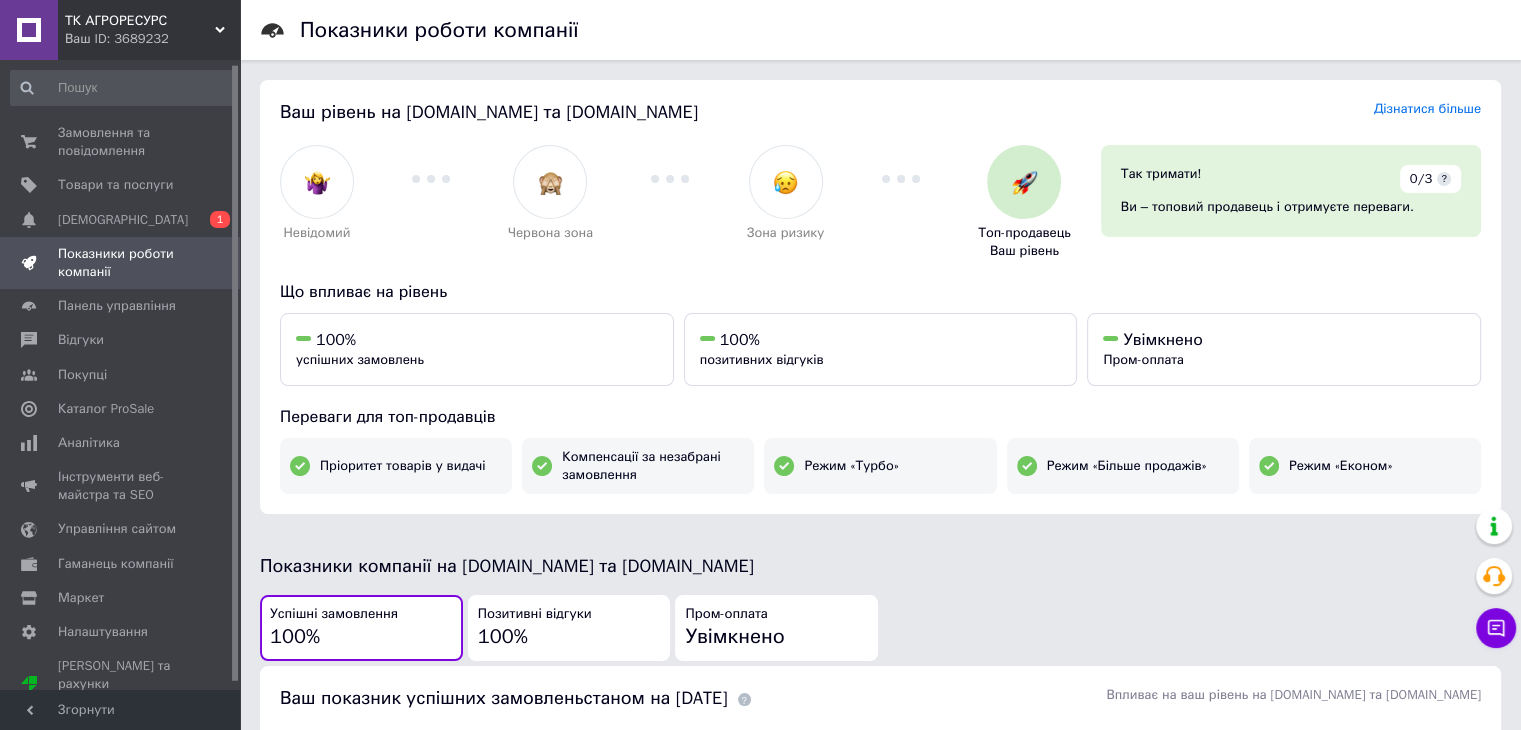 scroll, scrollTop: 11, scrollLeft: 0, axis: vertical 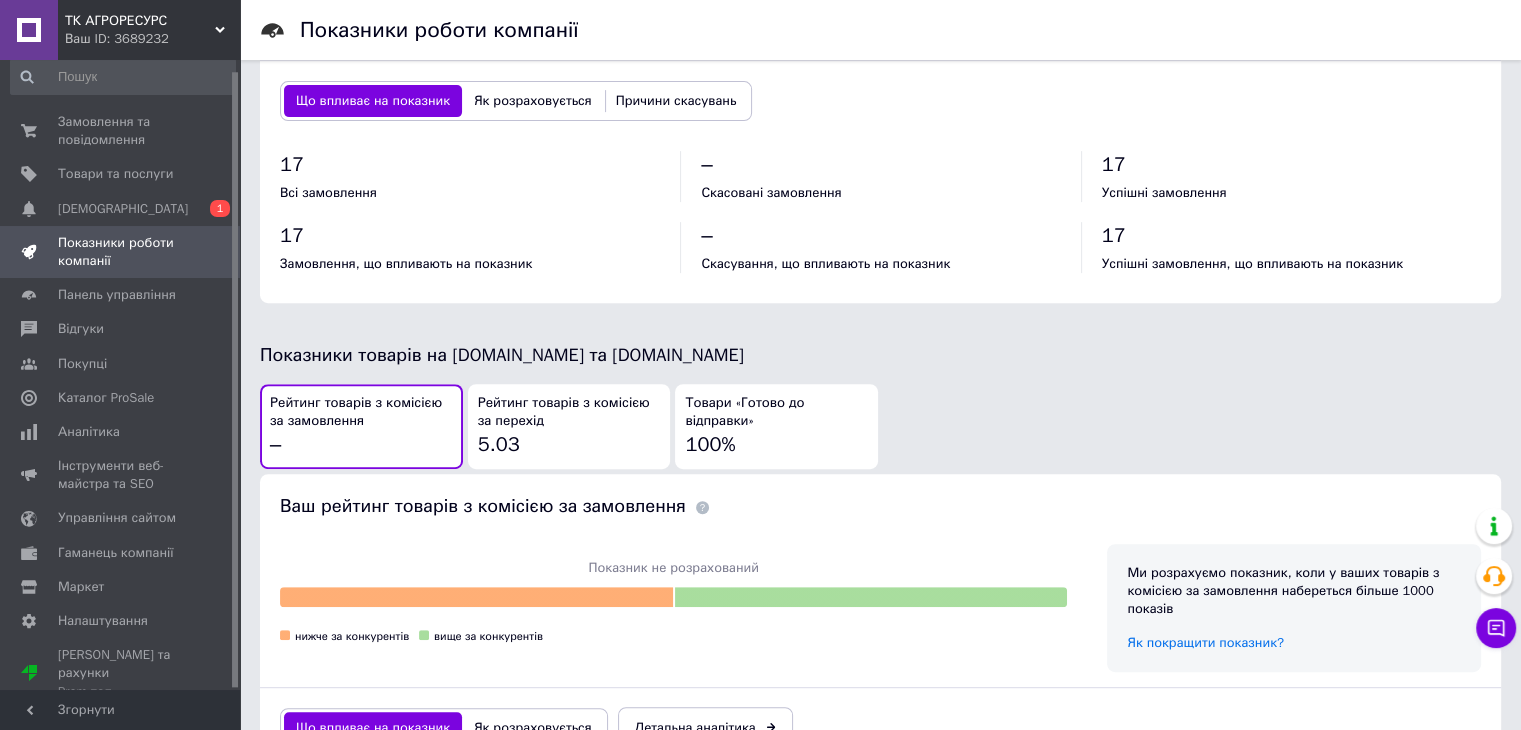 click on "Рейтинг товарів з комісією за перехід" at bounding box center [569, 412] 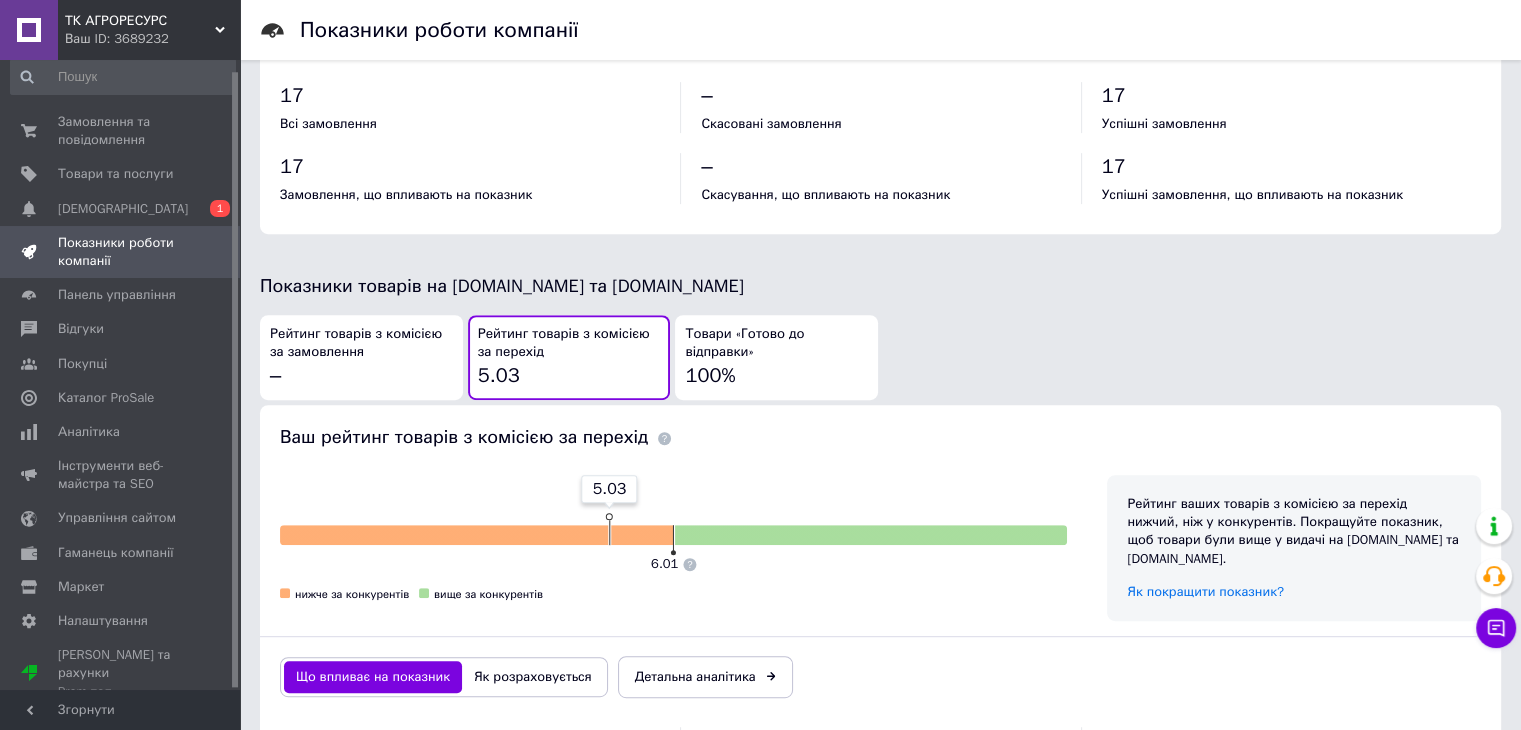 scroll, scrollTop: 968, scrollLeft: 0, axis: vertical 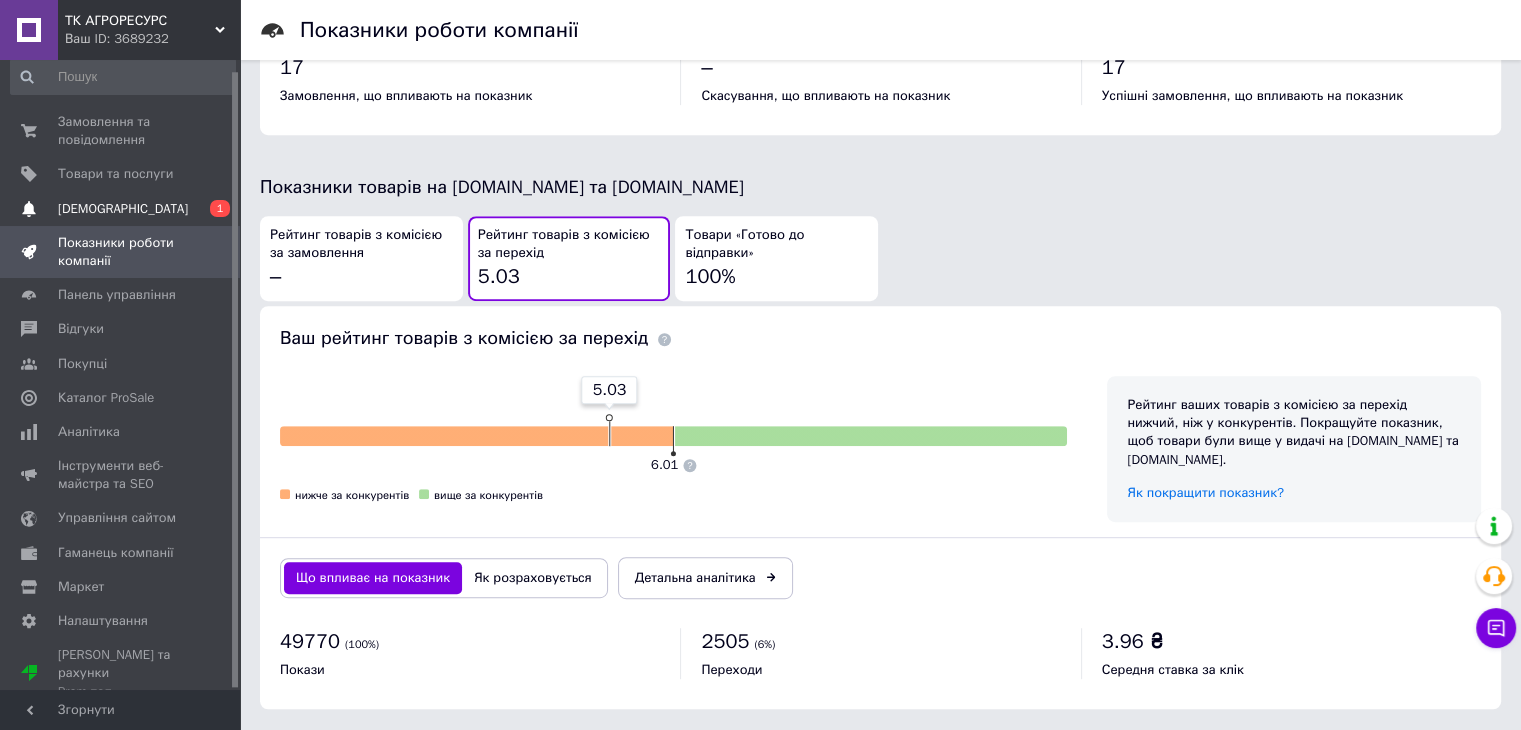 click on "[DEMOGRAPHIC_DATA]" at bounding box center [121, 209] 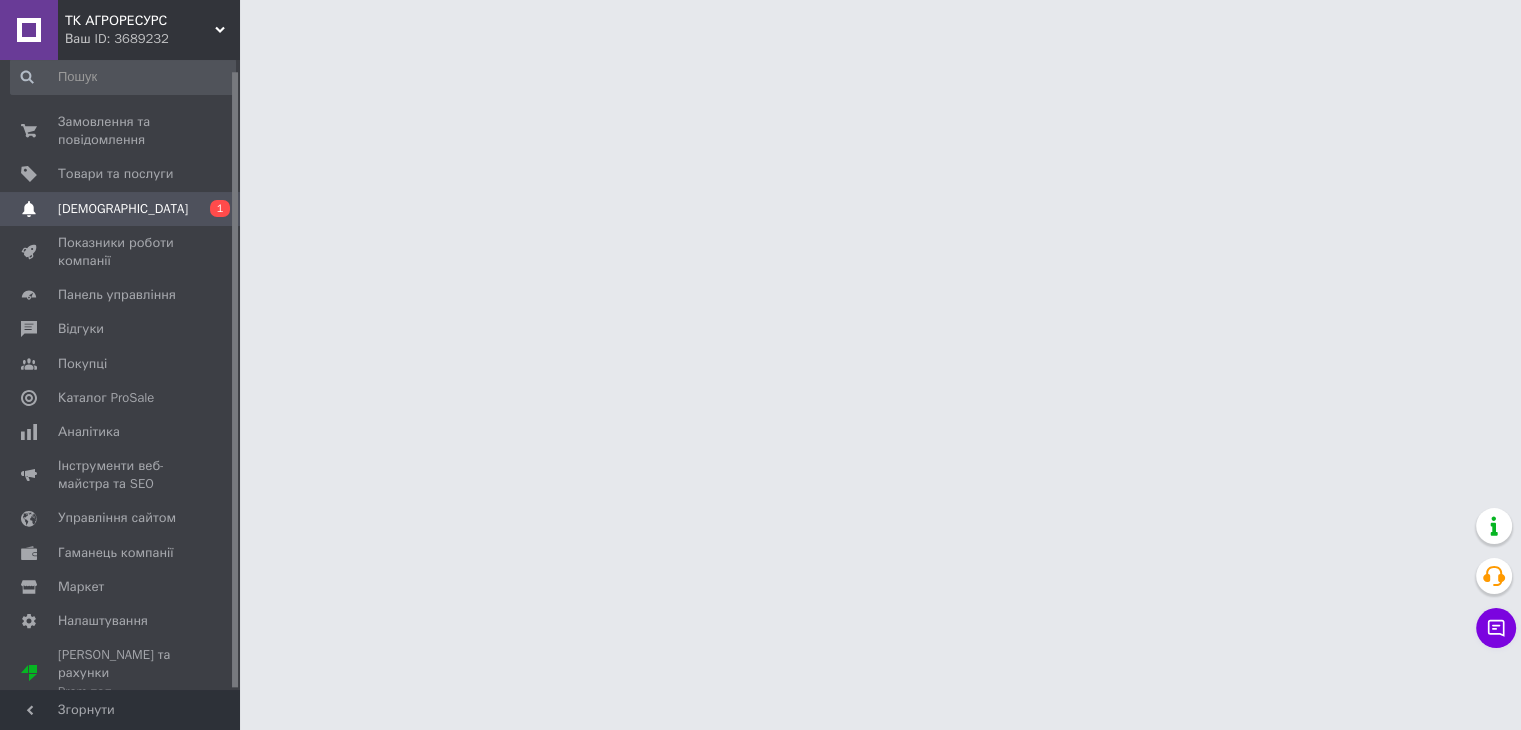 scroll, scrollTop: 0, scrollLeft: 0, axis: both 